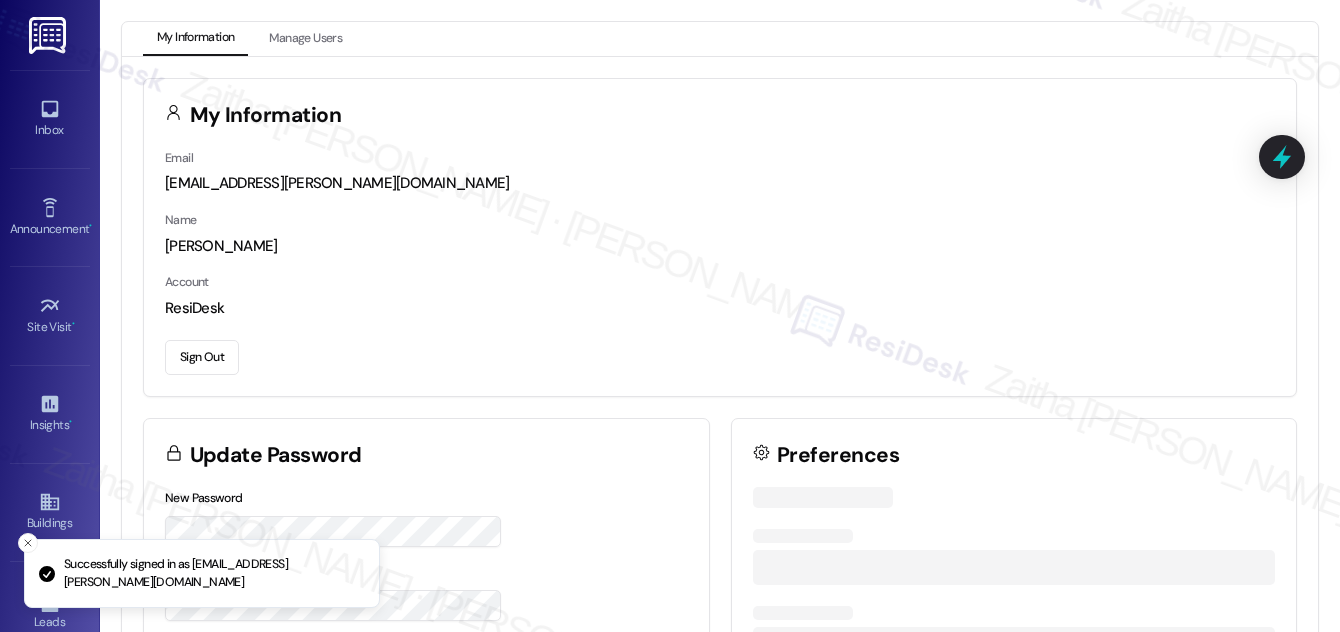 scroll, scrollTop: 0, scrollLeft: 0, axis: both 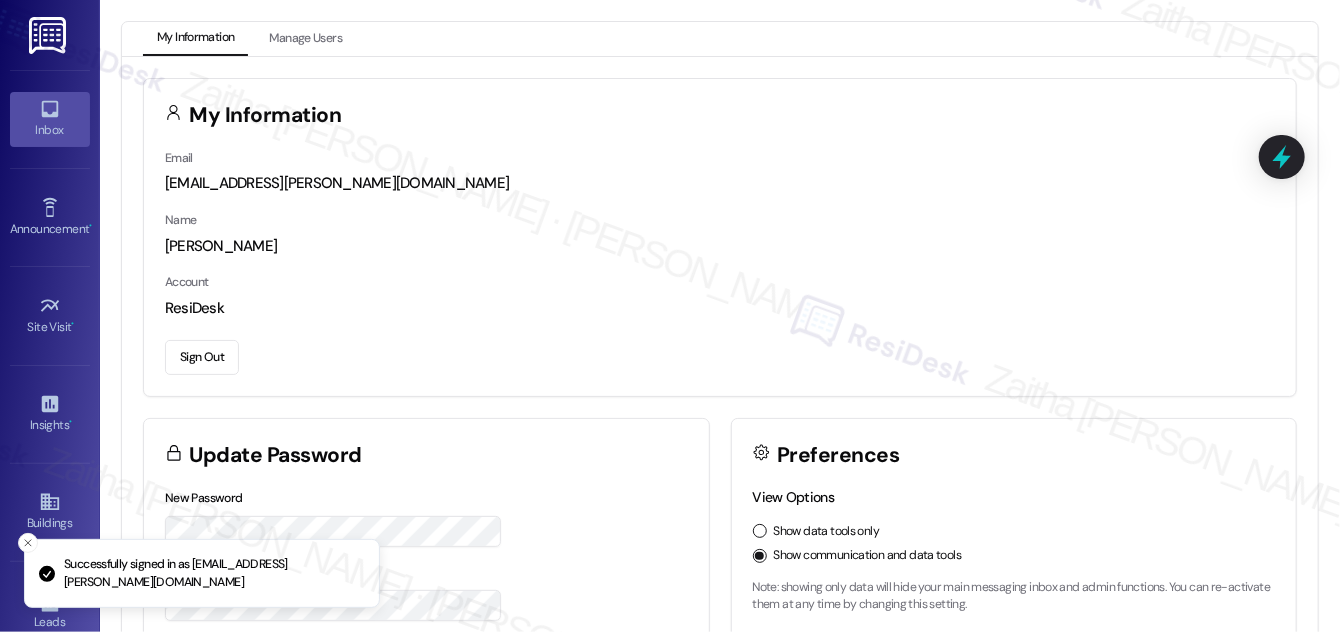 click 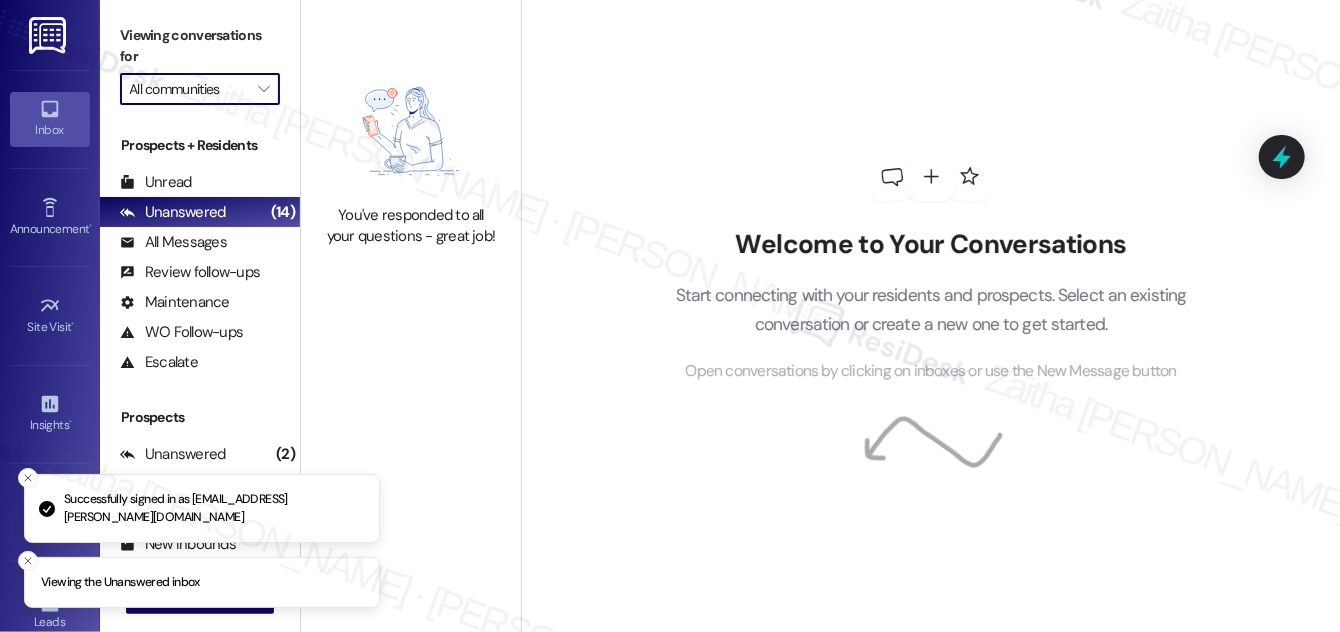 click on "All communities" at bounding box center (188, 89) 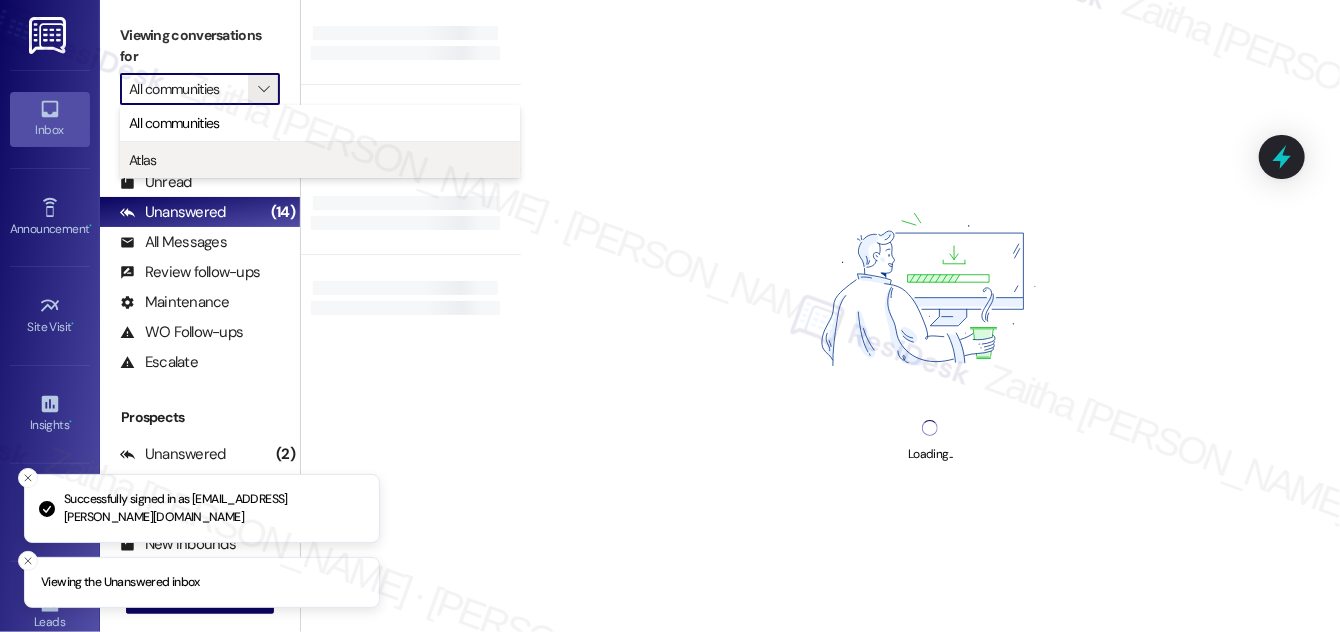 click on "Atlas" at bounding box center [320, 160] 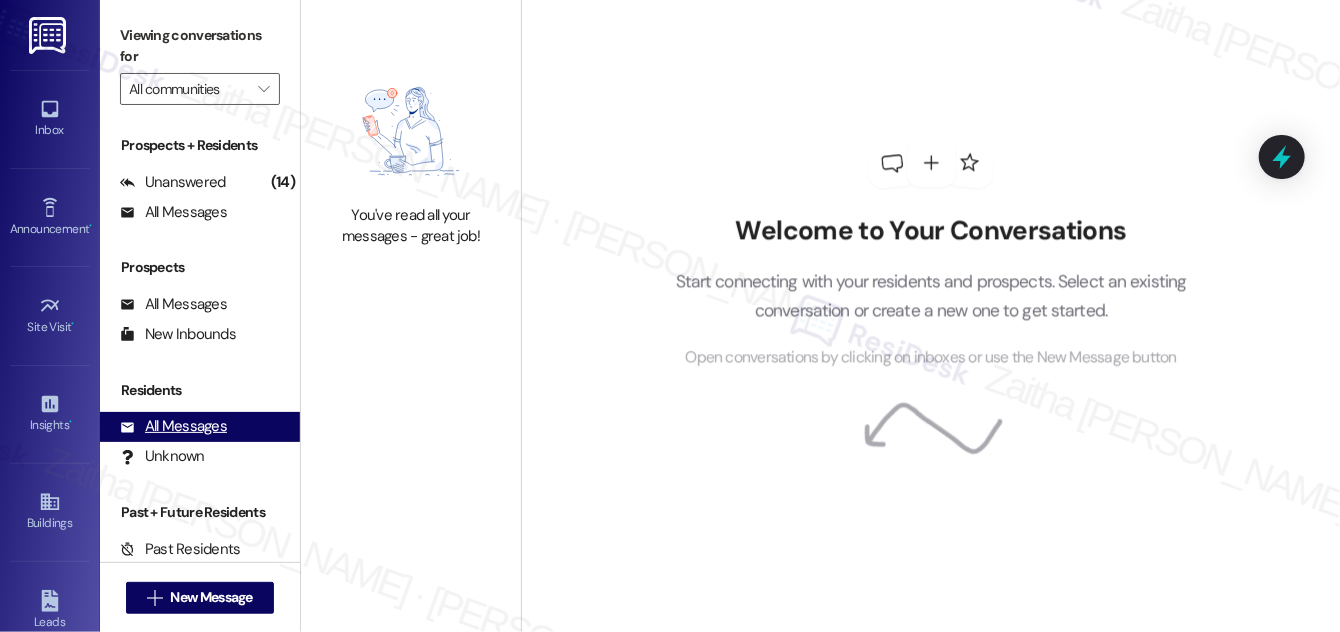 type on "Atlas" 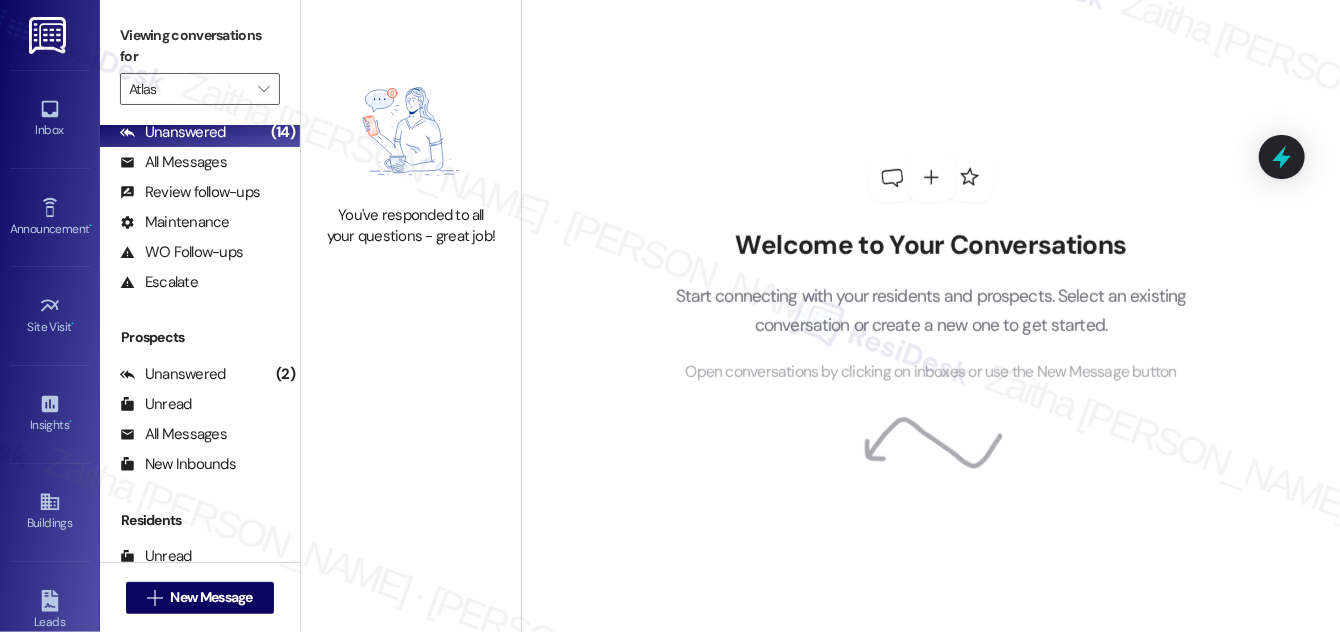 scroll, scrollTop: 90, scrollLeft: 0, axis: vertical 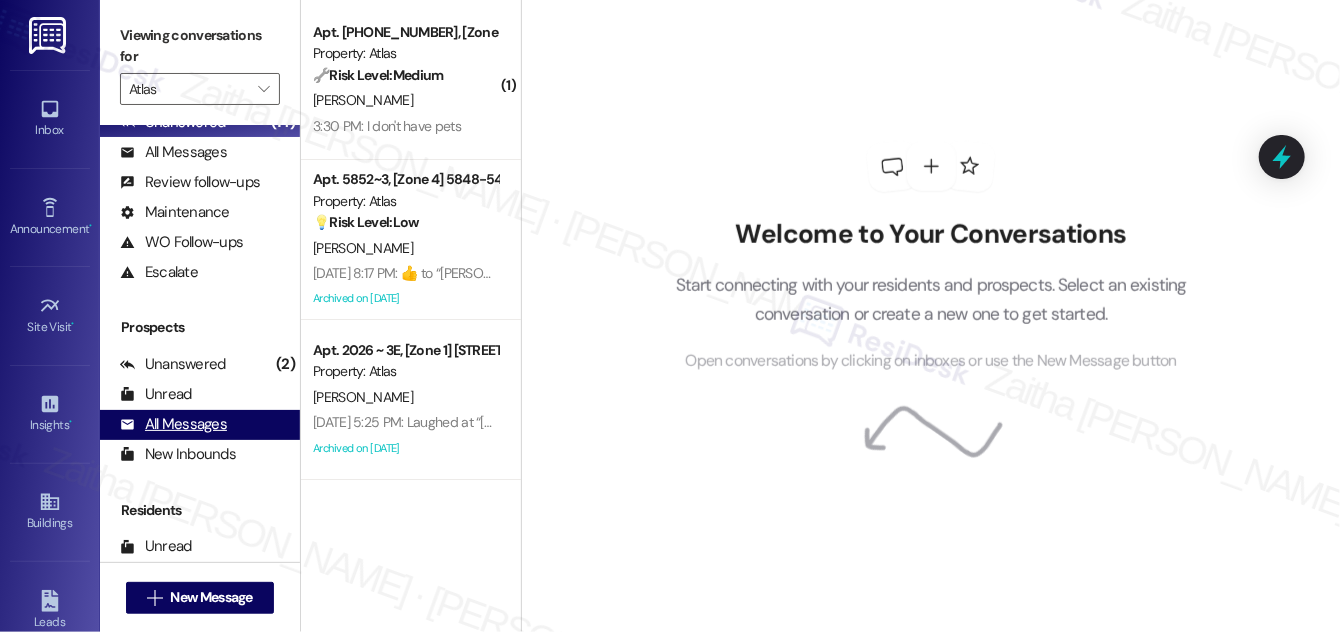 click on "All Messages" at bounding box center (173, 424) 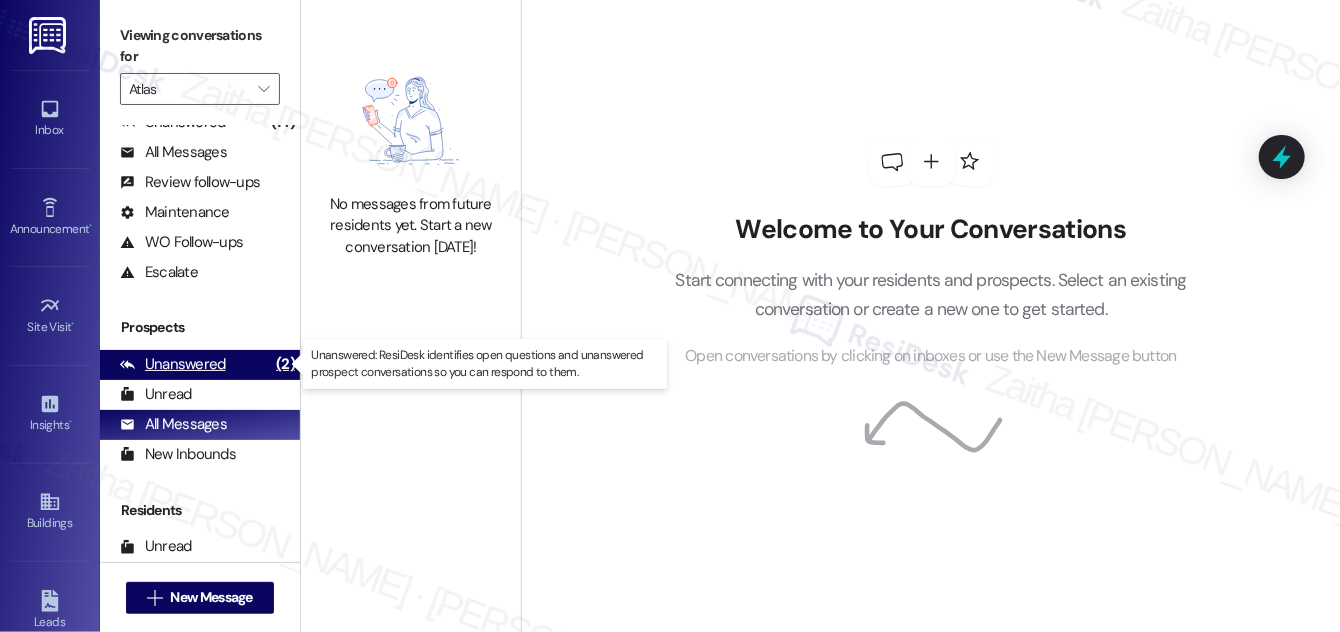 click on "Unanswered" at bounding box center (173, 364) 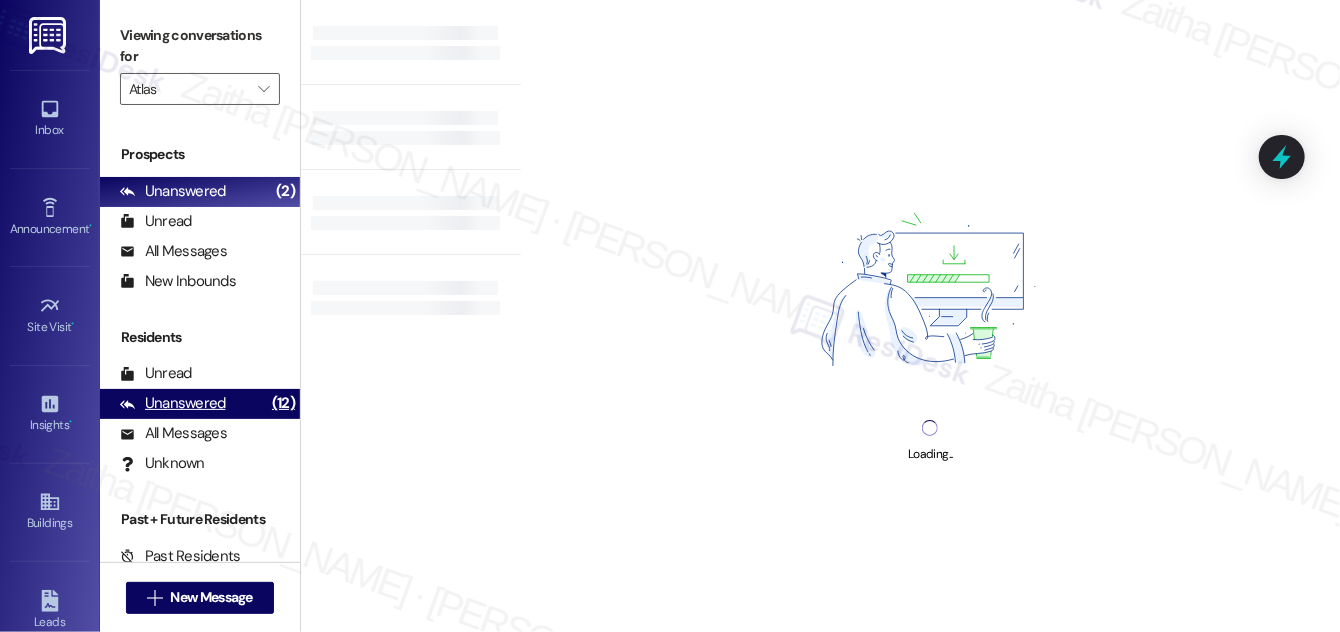 scroll, scrollTop: 264, scrollLeft: 0, axis: vertical 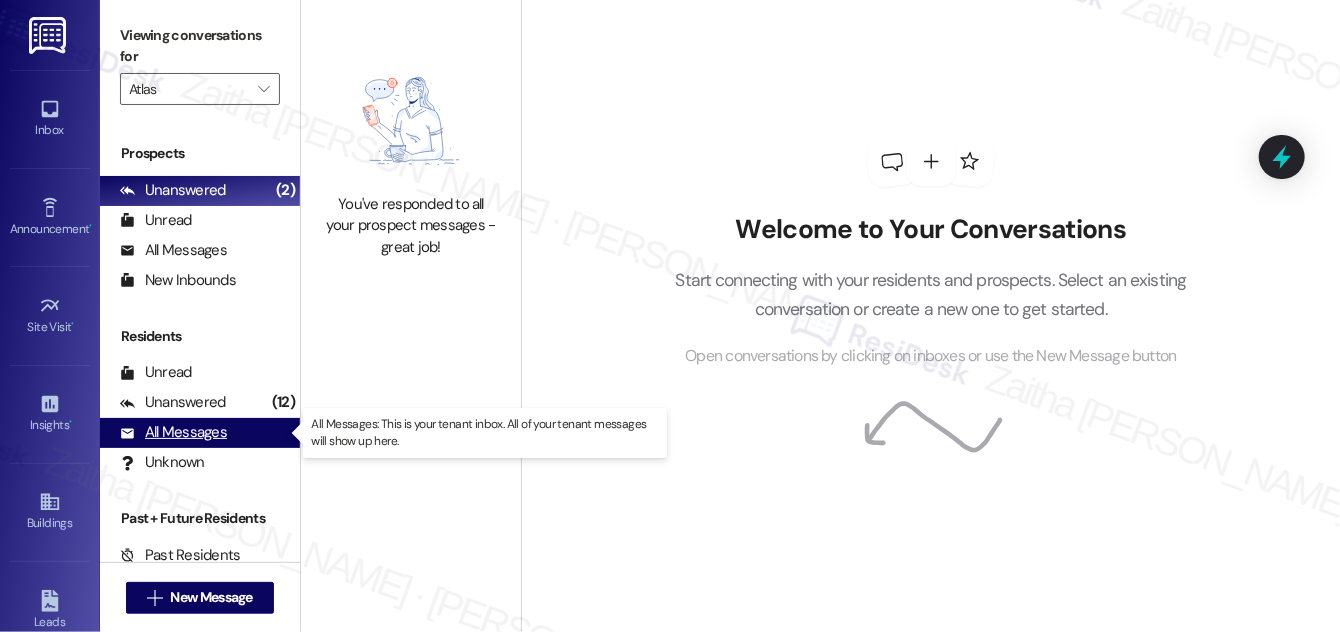 click on "All Messages" at bounding box center [173, 432] 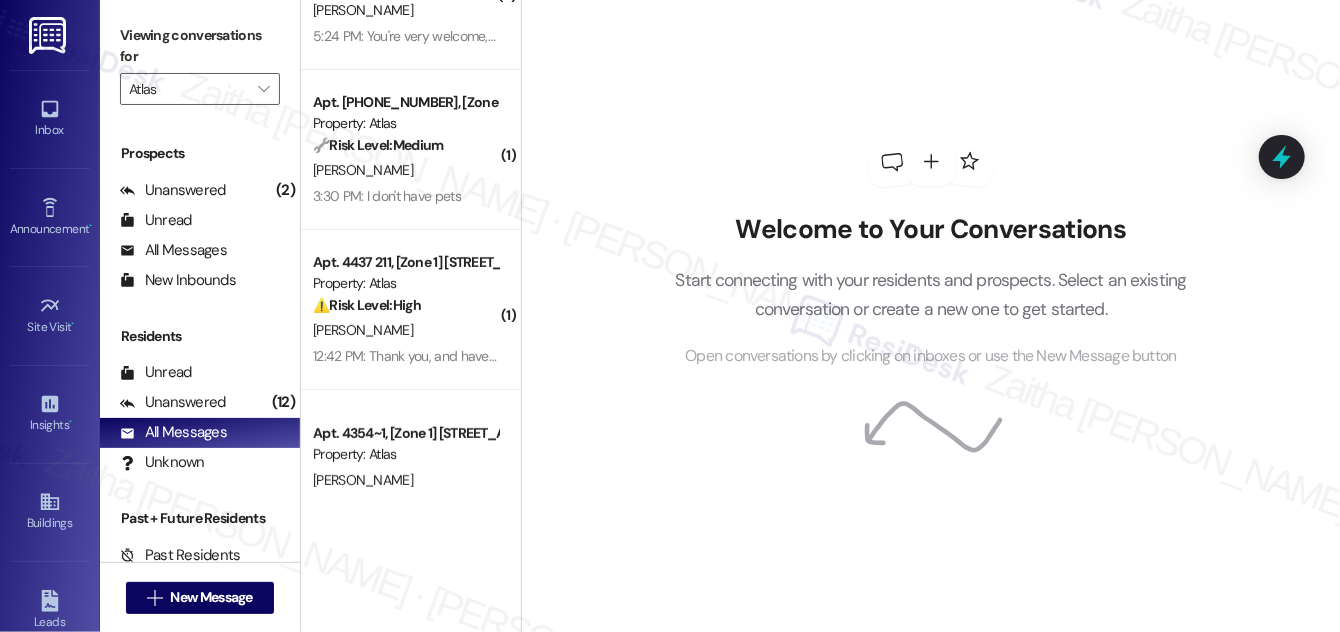 scroll, scrollTop: 0, scrollLeft: 0, axis: both 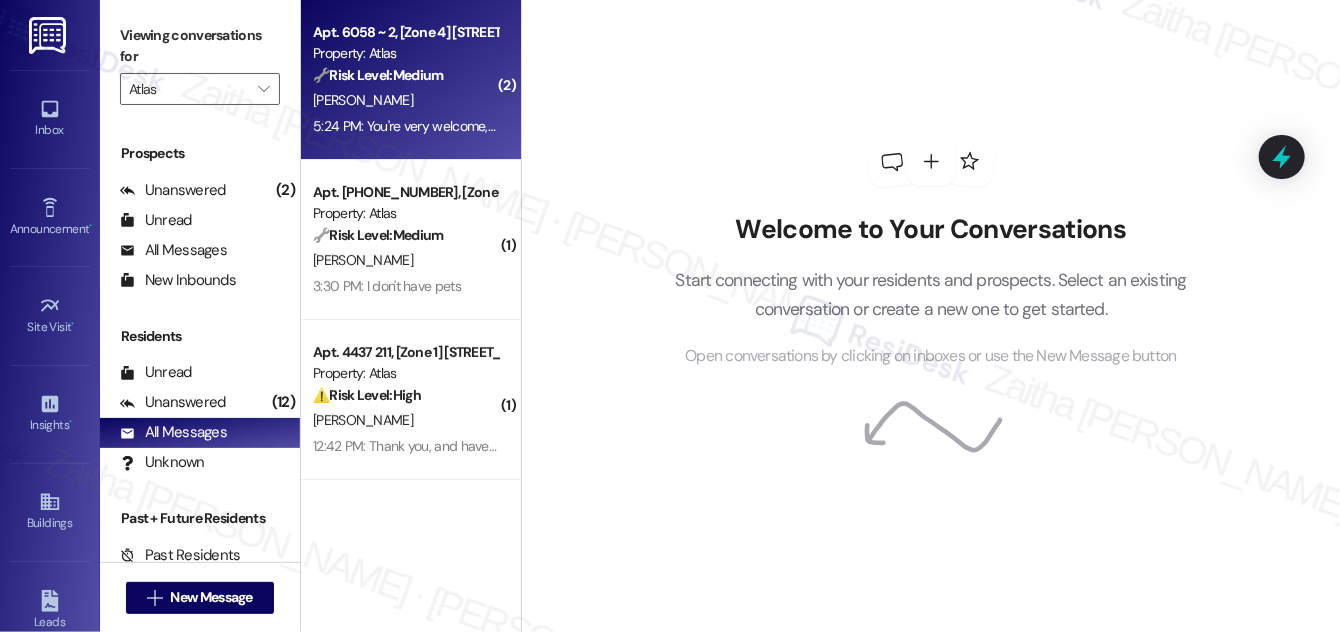 click on "[PERSON_NAME]" at bounding box center (405, 100) 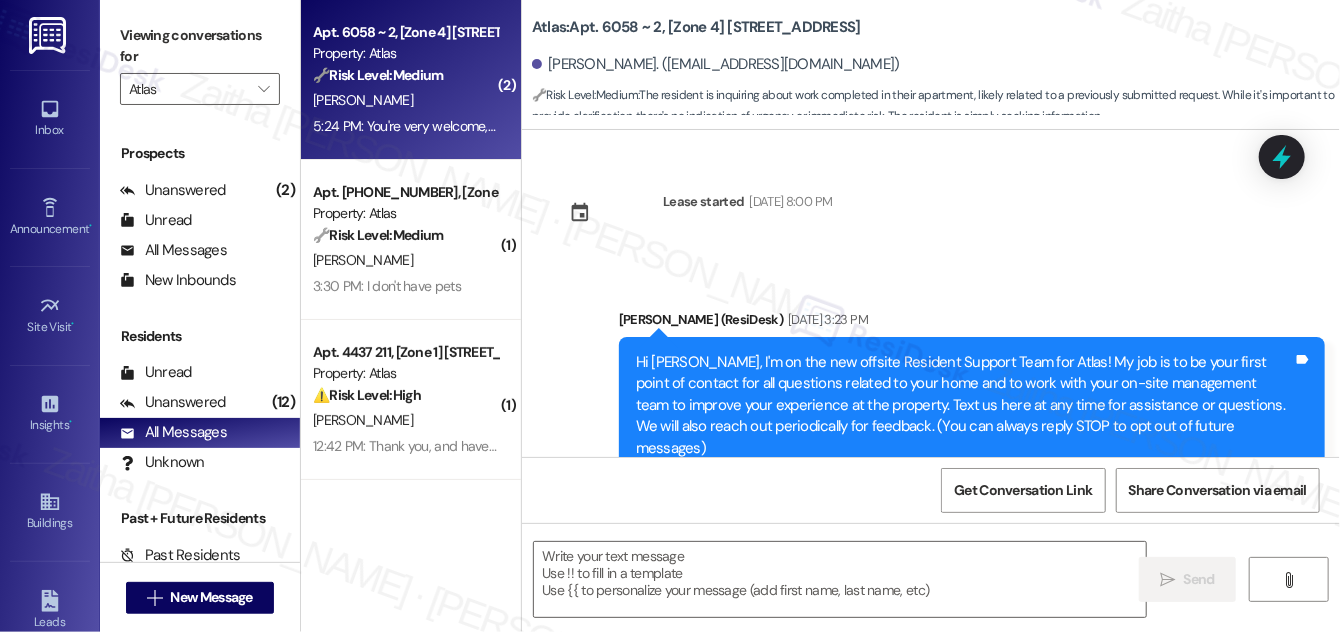 scroll, scrollTop: 14941, scrollLeft: 0, axis: vertical 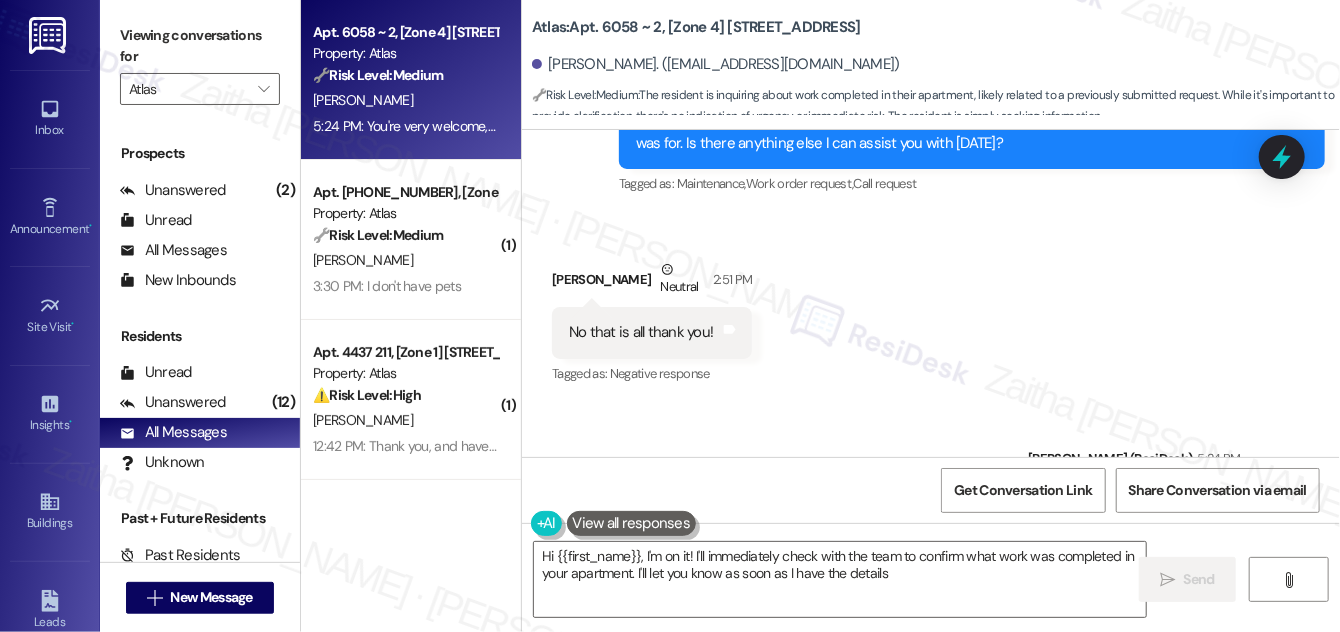 type on "Hi {{first_name}}, I'm on it! I'll immediately check with the team to confirm what work was completed in your apartment. I'll let you know as soon as I have the details." 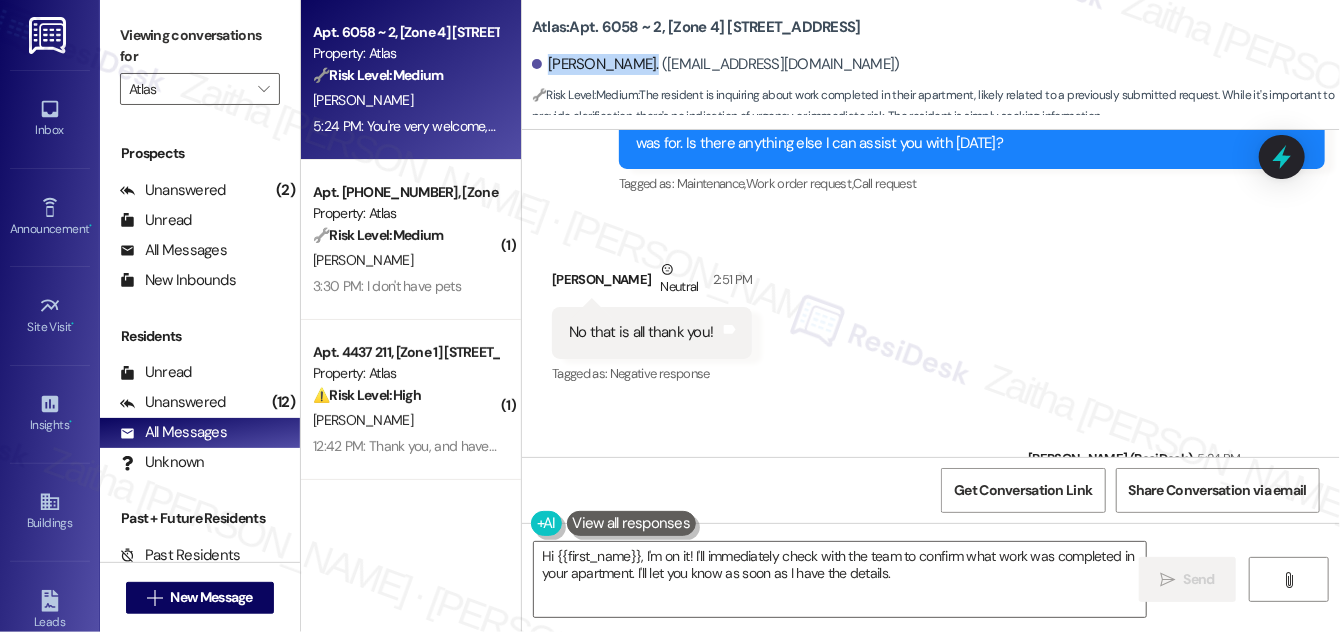 drag, startPoint x: 550, startPoint y: 68, endPoint x: 635, endPoint y: 47, distance: 87.555695 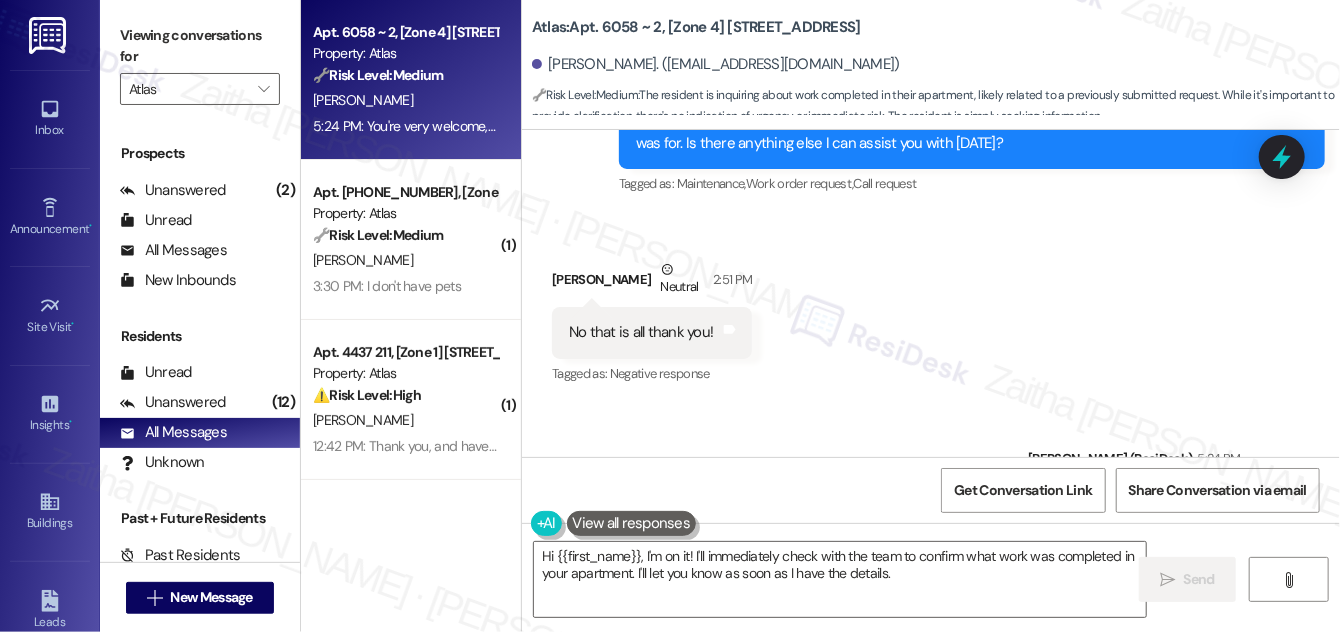 click on "Sent via SMS [PERSON_NAME]   (ResiDesk) 5:24 PM You're very welcome, [PERSON_NAME]! Tags and notes Tagged as:   Praise Click to highlight conversations about Praise" at bounding box center (931, 487) 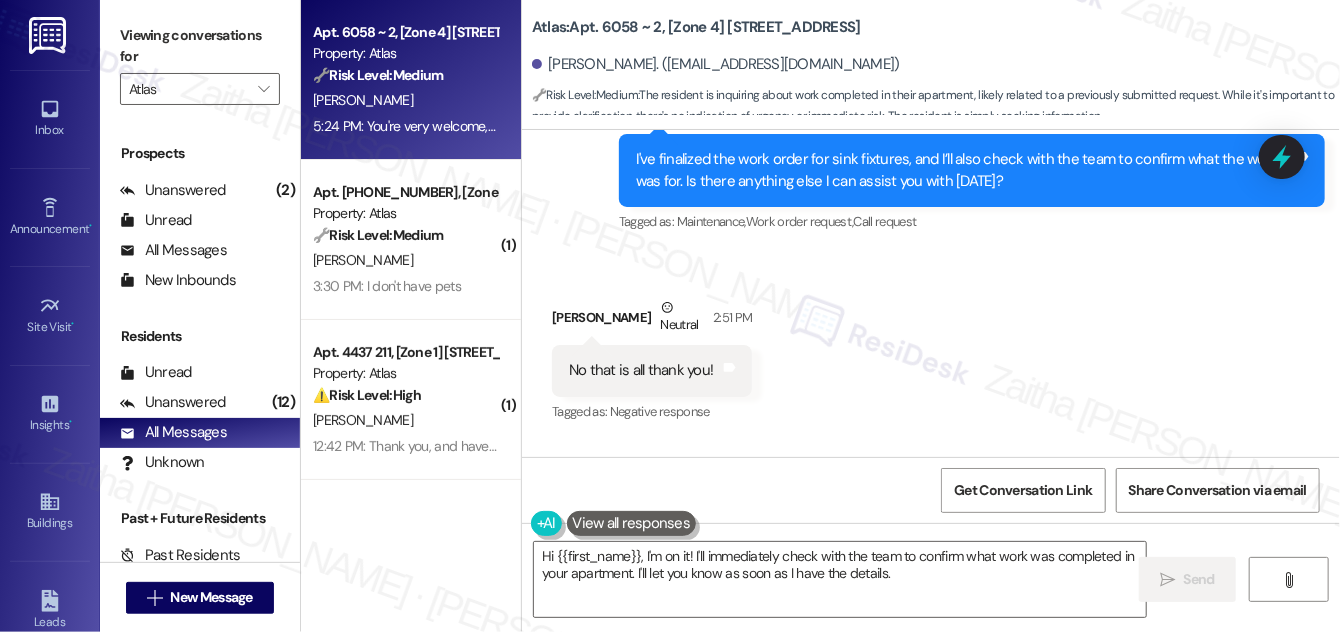 scroll, scrollTop: 14941, scrollLeft: 0, axis: vertical 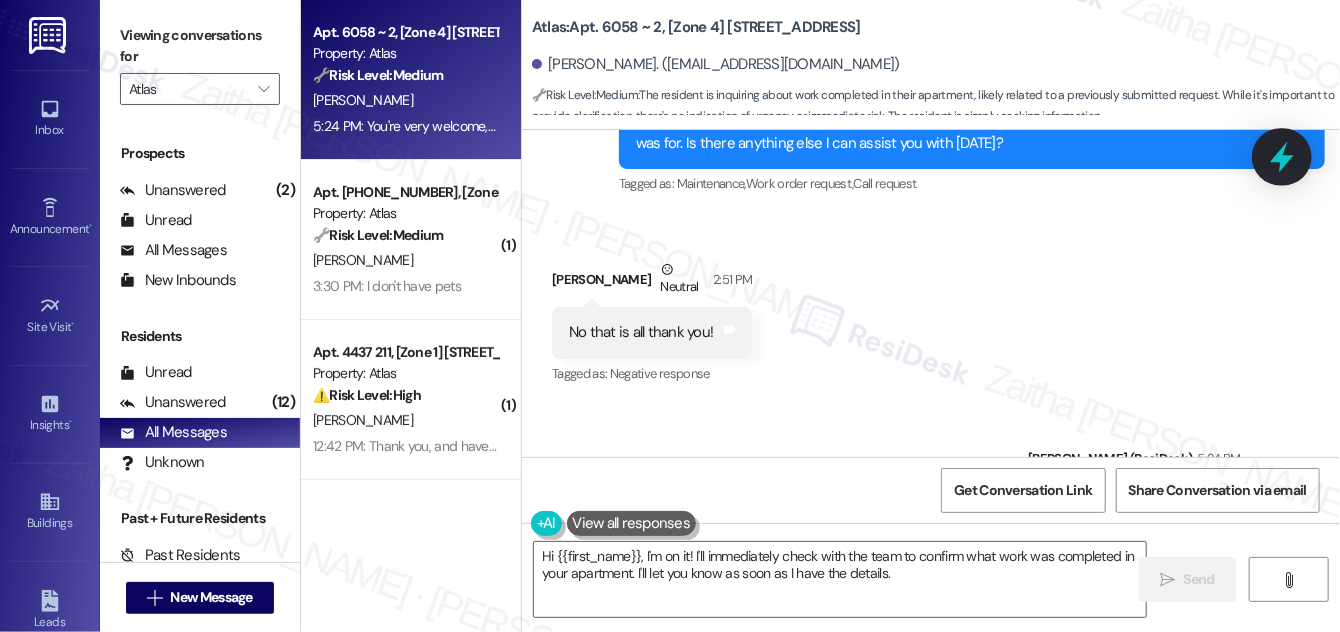 click 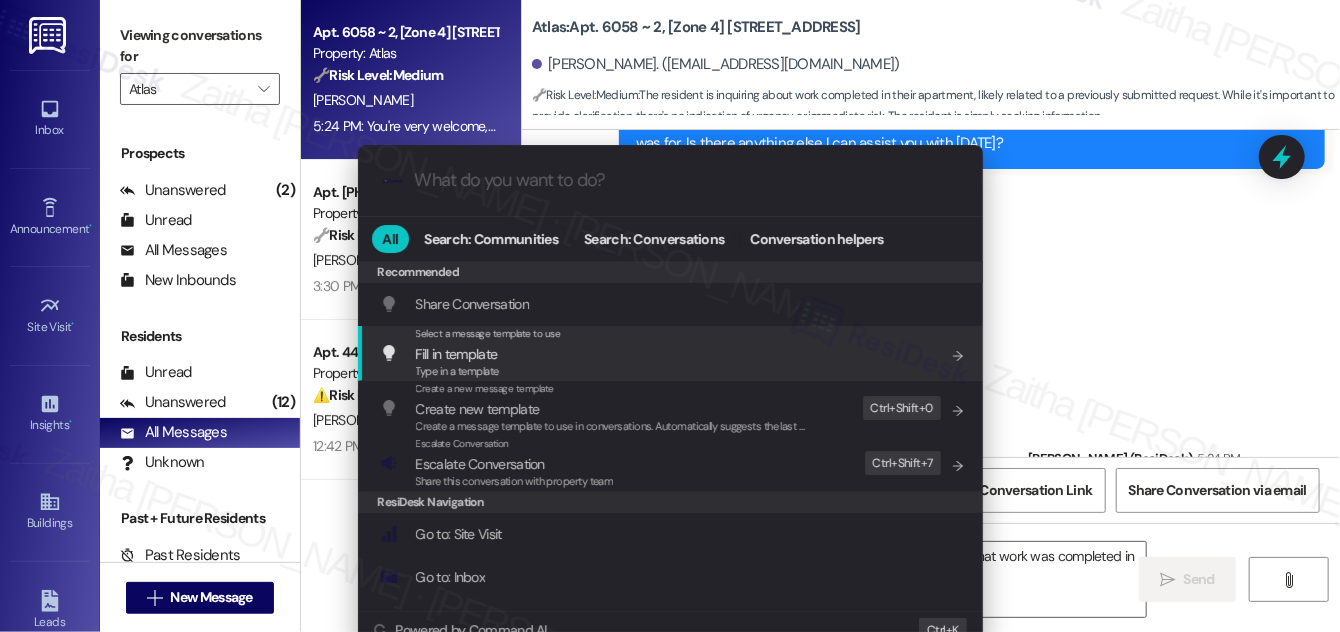 click on ".cls-1{fill:#0a055f;}.cls-2{fill:#0cc4c4;} resideskLogoBlueOrange All Search: Communities Search: Conversations Conversation helpers Recommended Recommended Share Conversation Add shortcut Select a message template to use Fill in template Type in a template Add shortcut Create a new message template Create new template Create a message template to use in conversations. Automatically suggests the last message you sent. Edit Ctrl+ Shift+ 0 Escalate Conversation Escalate Conversation Share this conversation with property team Edit Ctrl+ Shift+ 7 ResiDesk Navigation Go to: Site Visit Add shortcut Go to: Inbox Add shortcut Go to: Settings Add shortcut Go to: Message Templates Add shortcut Go to: Buildings Add shortcut Help Getting Started: What you can do with ResiDesk How to message a tenant
How to send an announcement
How to attach a file on messages and announcements
How to message a prospect
How to message an inbound prospect
How to send an internal message
How to use the ResiDesk Outlook Add-in Settings" at bounding box center [670, 316] 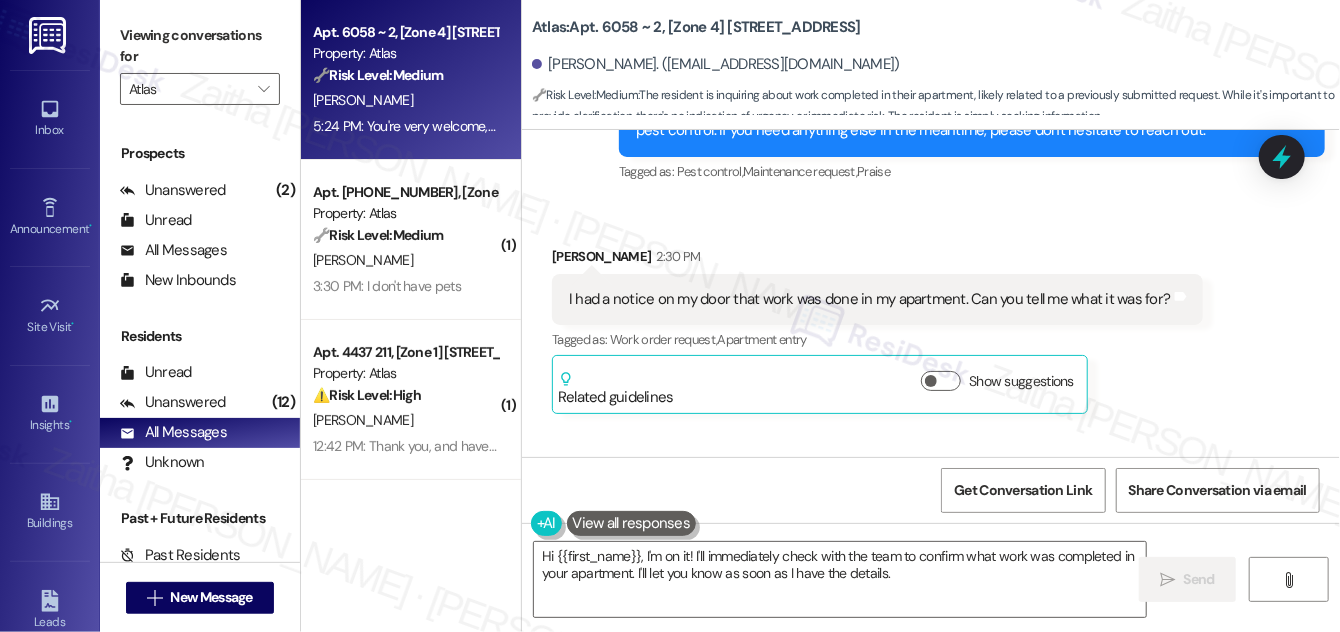 scroll, scrollTop: 14487, scrollLeft: 0, axis: vertical 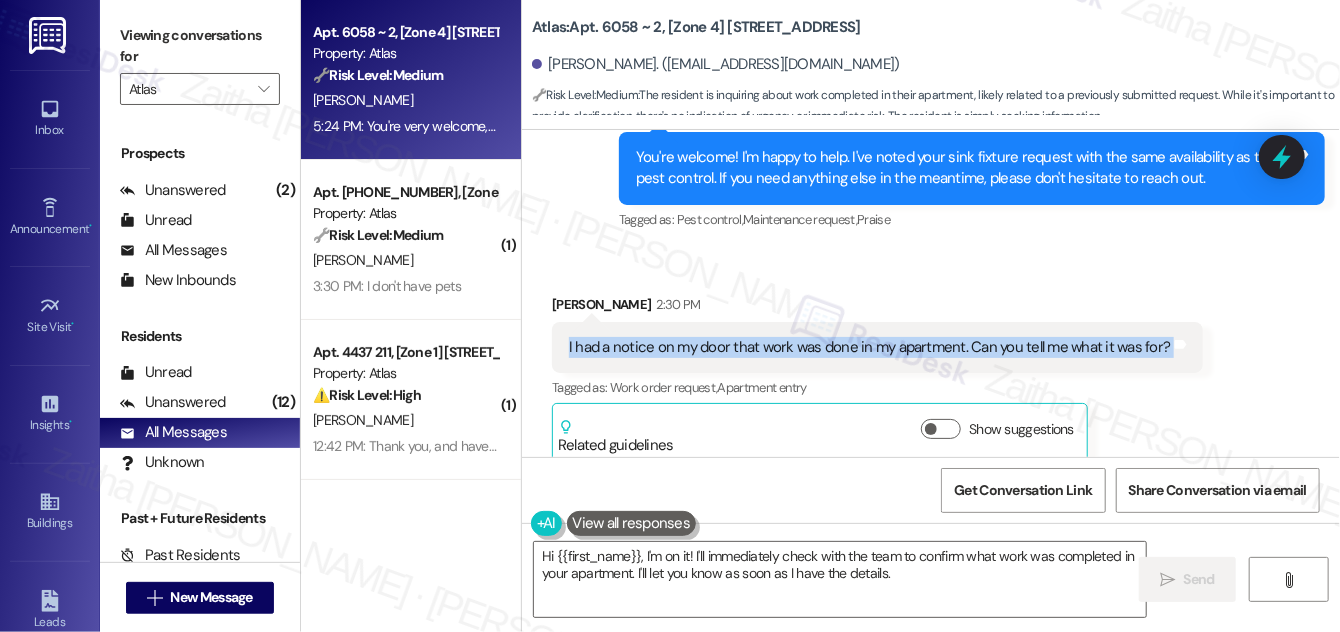drag, startPoint x: 552, startPoint y: 228, endPoint x: 1178, endPoint y: 245, distance: 626.2308 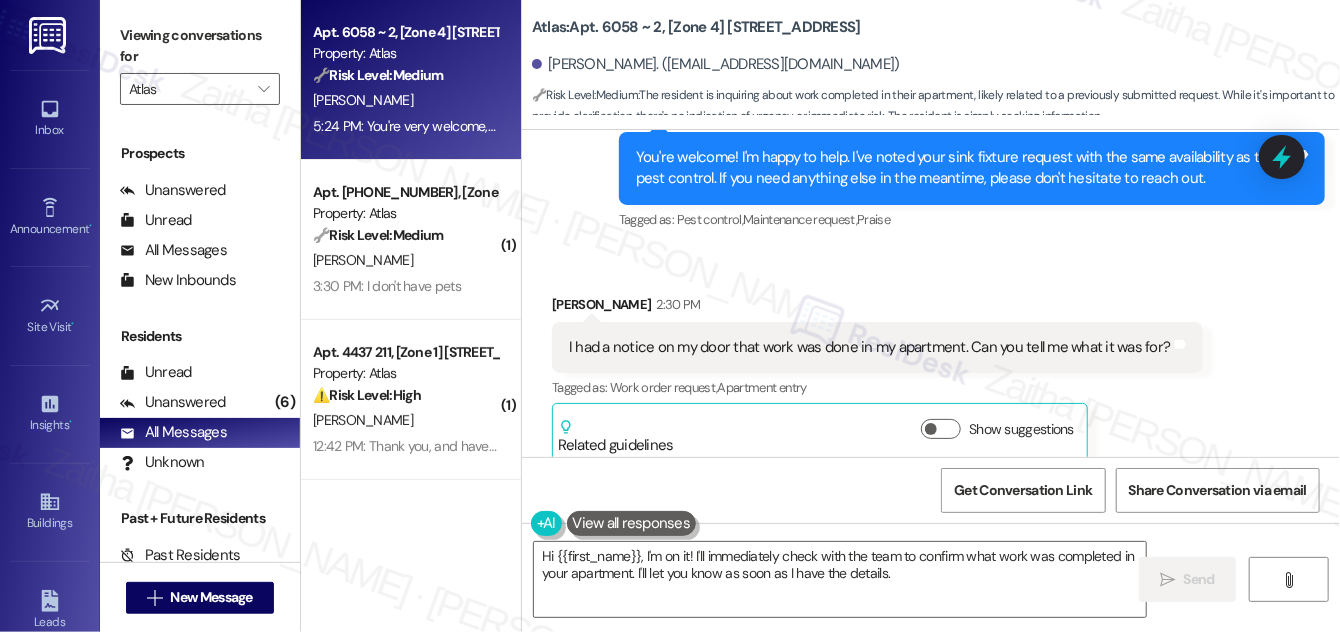 click on "Tagged as:   Work order request ,  Click to highlight conversations about Work order request Apartment entry Click to highlight conversations about Apartment entry" at bounding box center [877, 387] 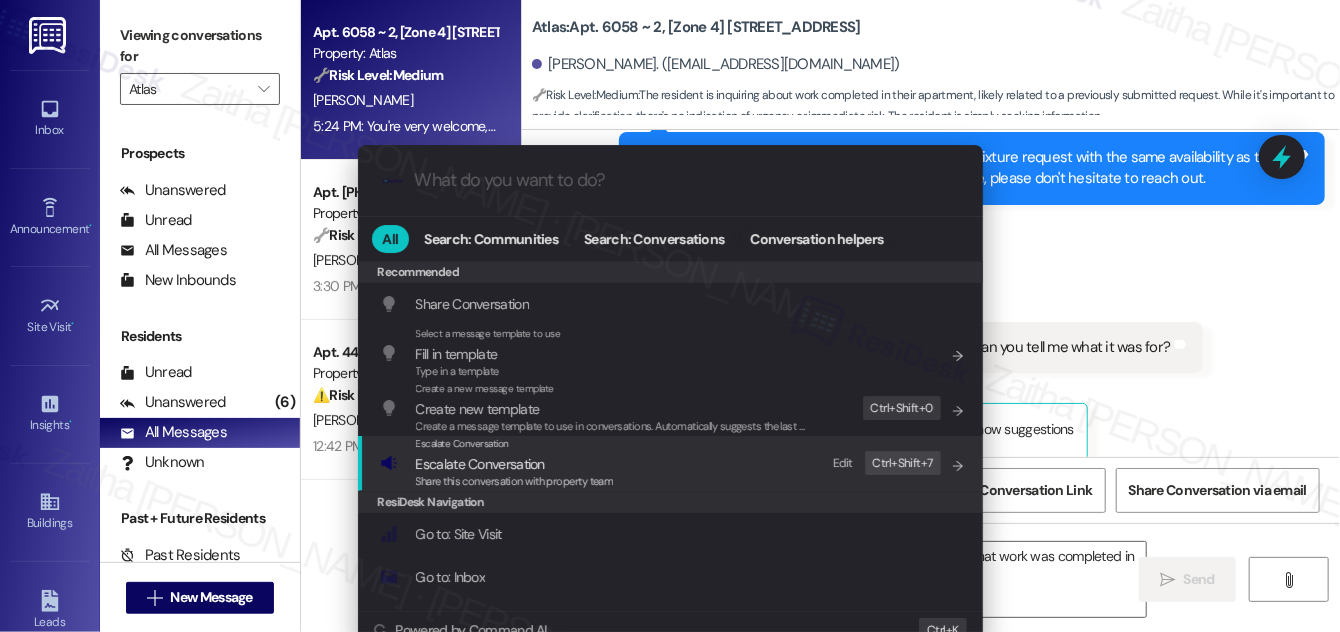 click on "Escalate Conversation" at bounding box center [480, 464] 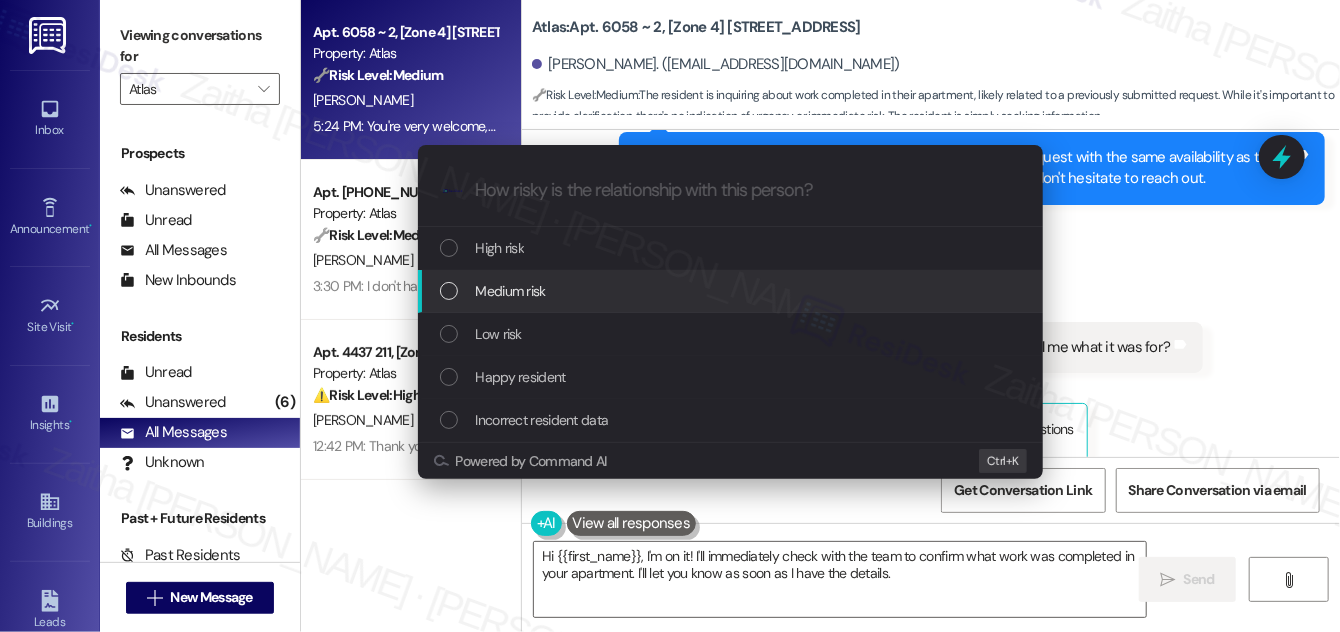 click on "Medium risk" at bounding box center [732, 291] 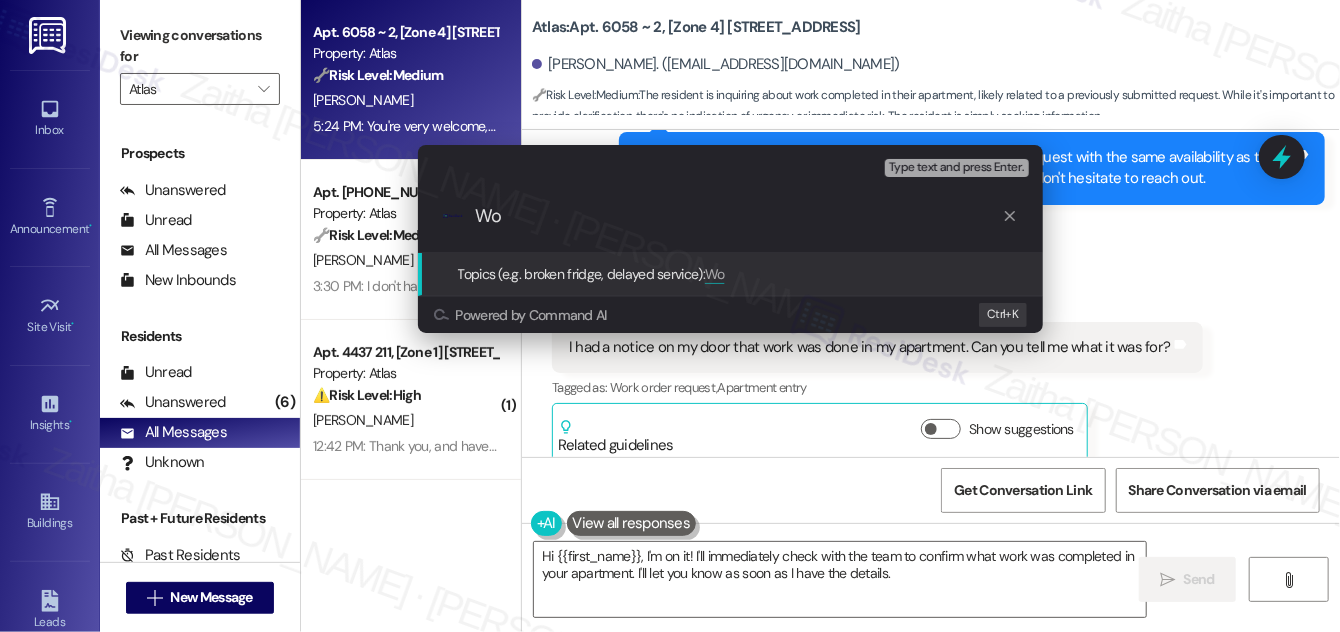 paste on "#163111" 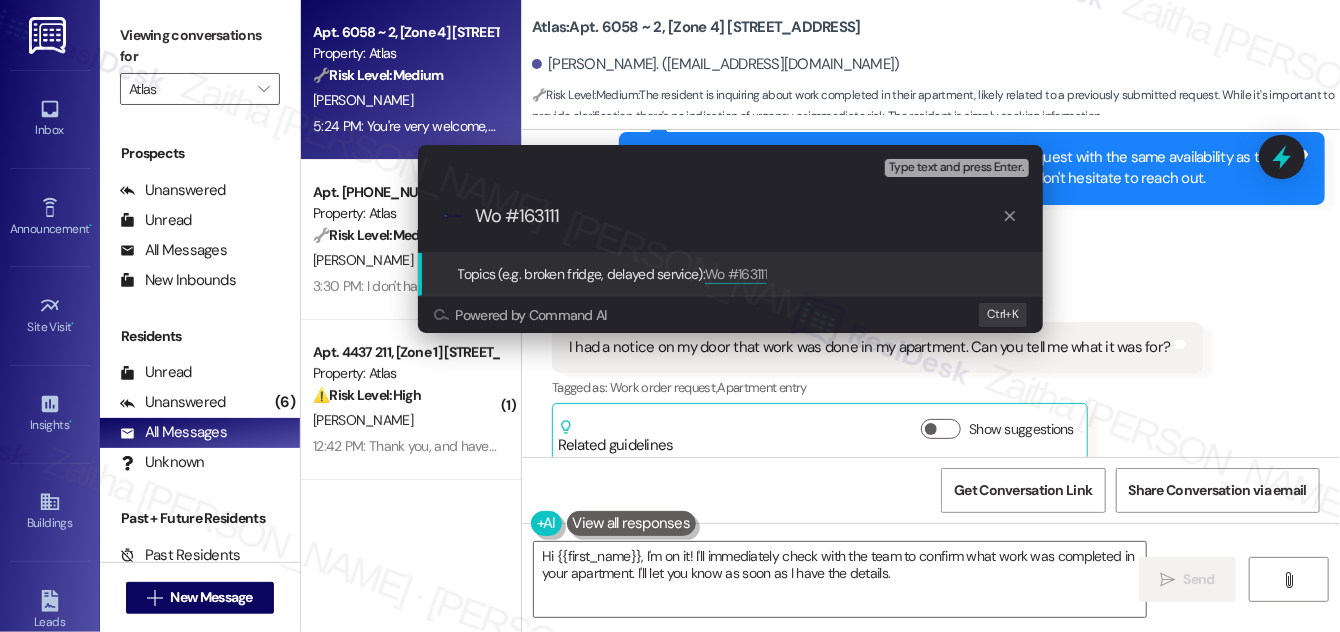 click on "Wo #163111" at bounding box center [738, 216] 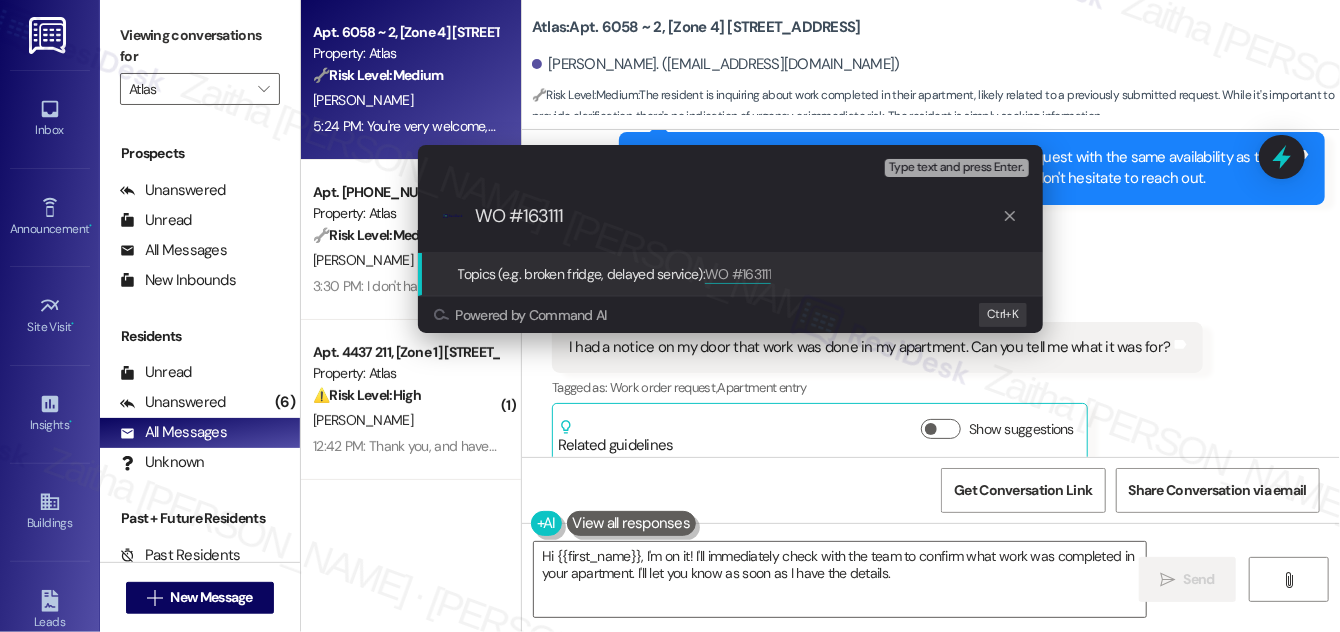 click on "WO #163111" at bounding box center [738, 216] 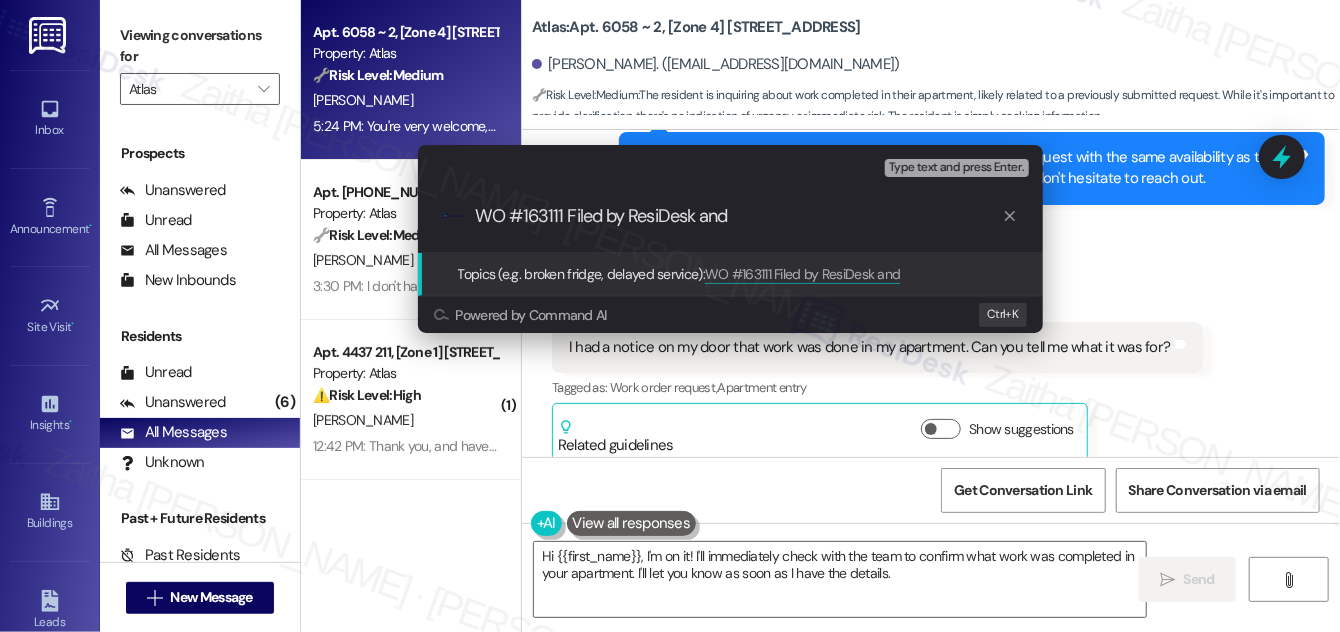paste on "Notice of Completed Work" 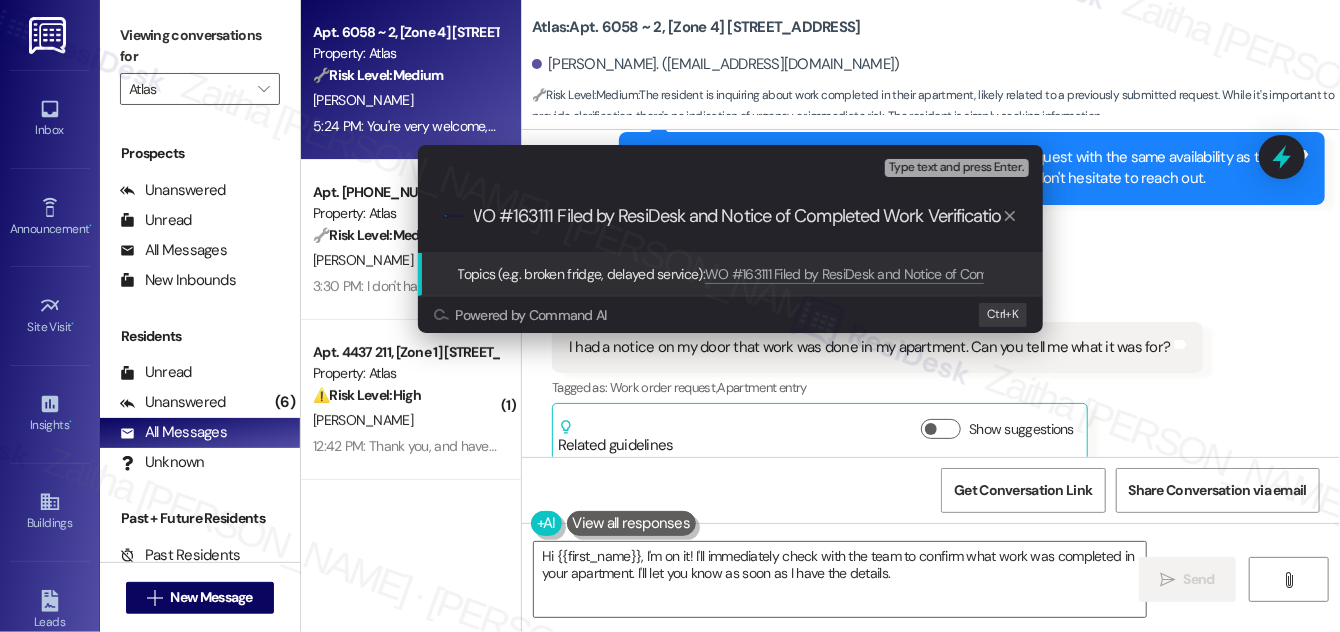 type on "WO #163111 Filed by ResiDesk and Notice of Completed Work Verification" 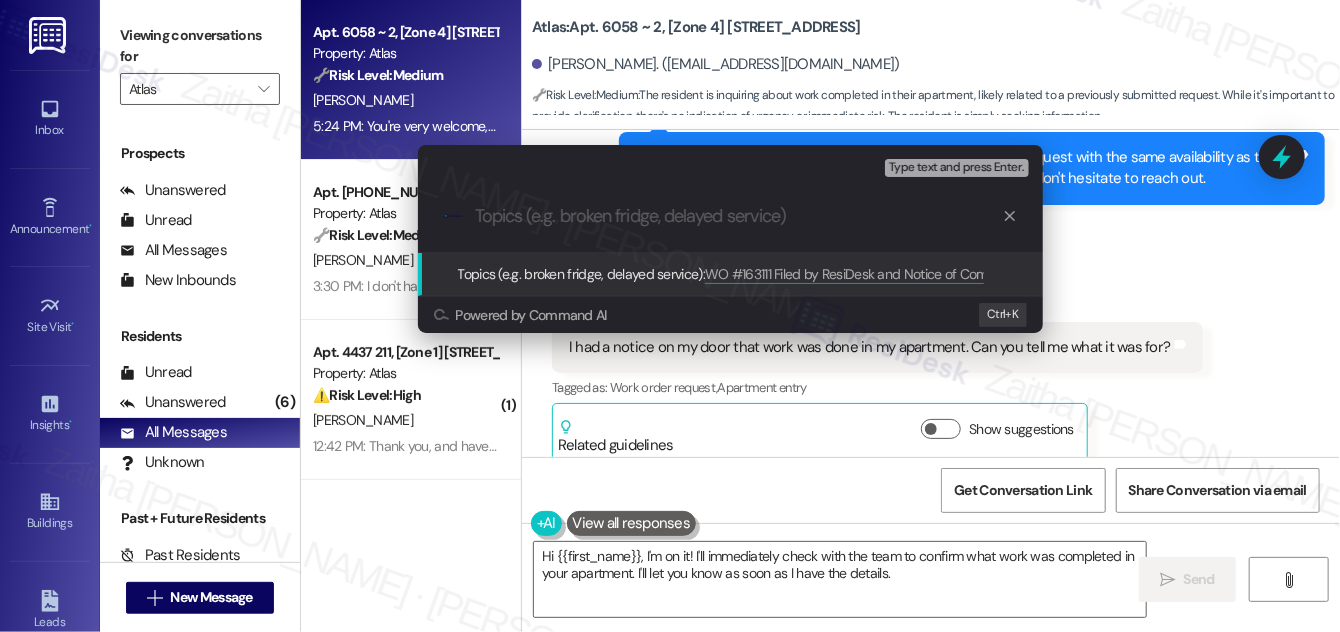 scroll, scrollTop: 0, scrollLeft: 0, axis: both 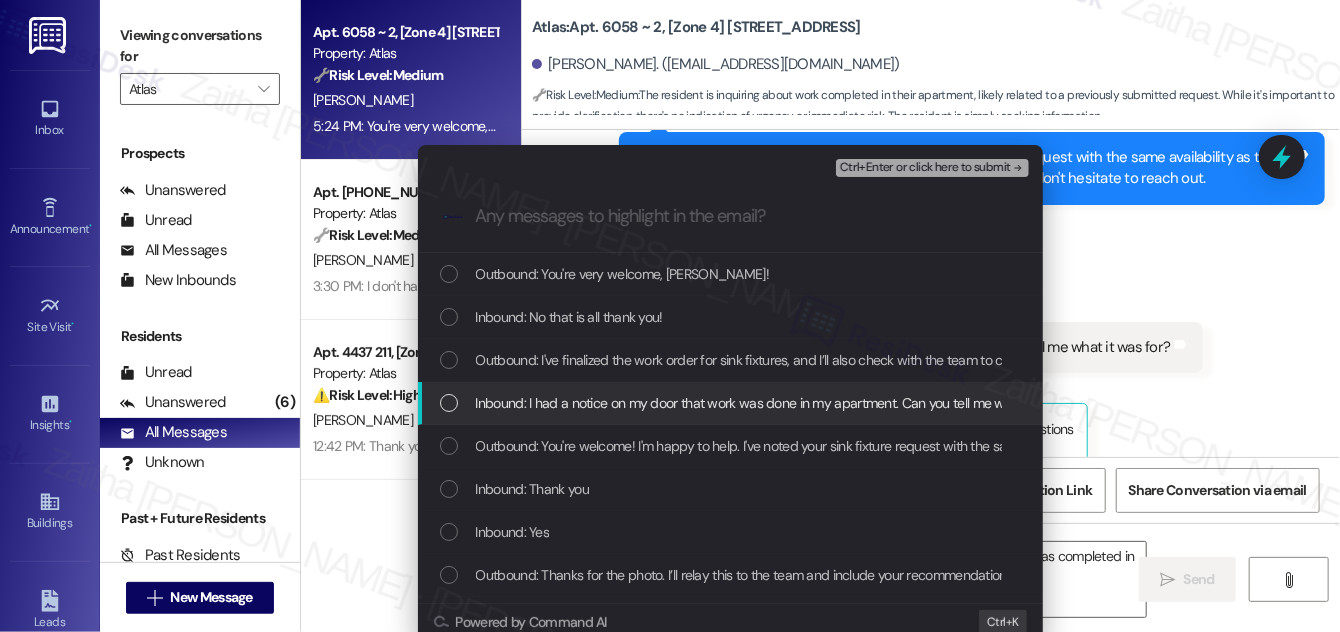 click on "Inbound: I had a notice on my door that work was done in my apartment. Can you tell me what it was for?" at bounding box center (730, 403) 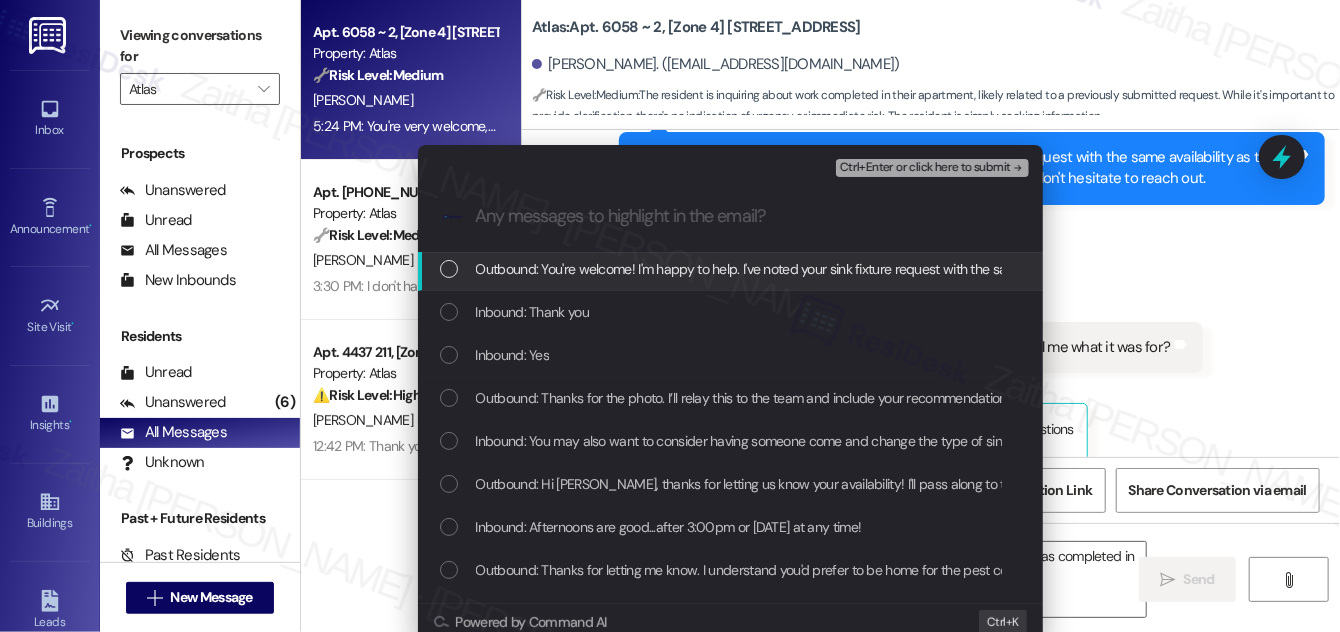 scroll, scrollTop: 181, scrollLeft: 0, axis: vertical 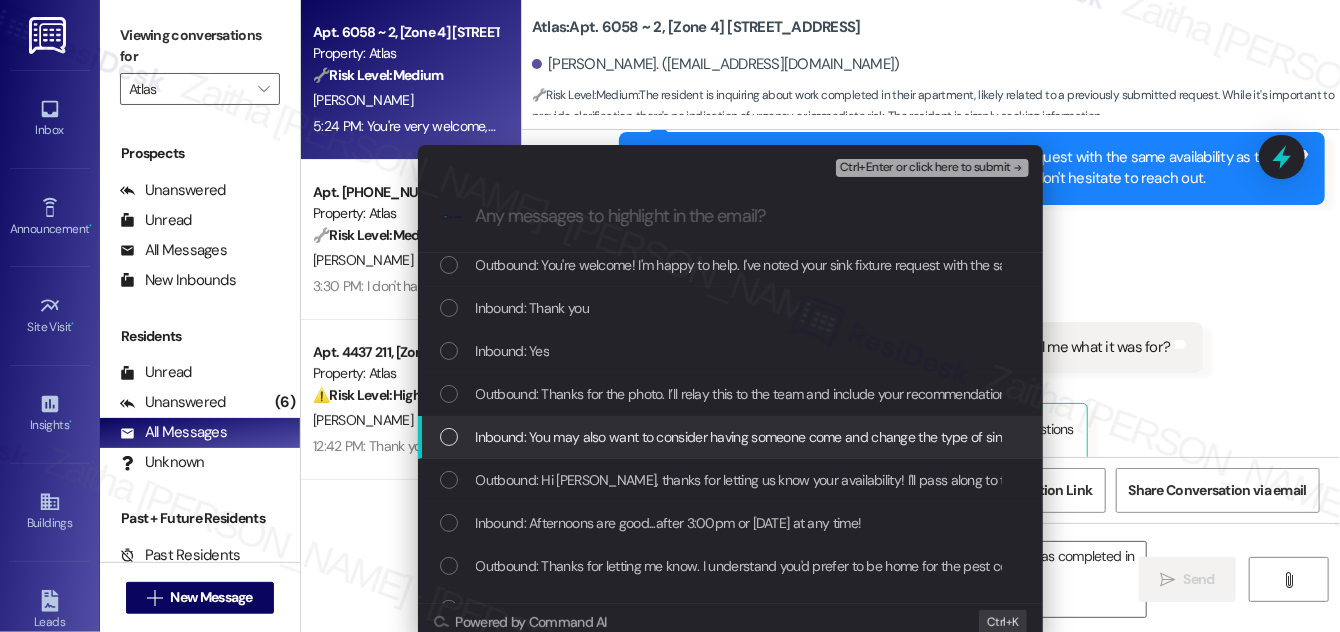 click at bounding box center (449, 437) 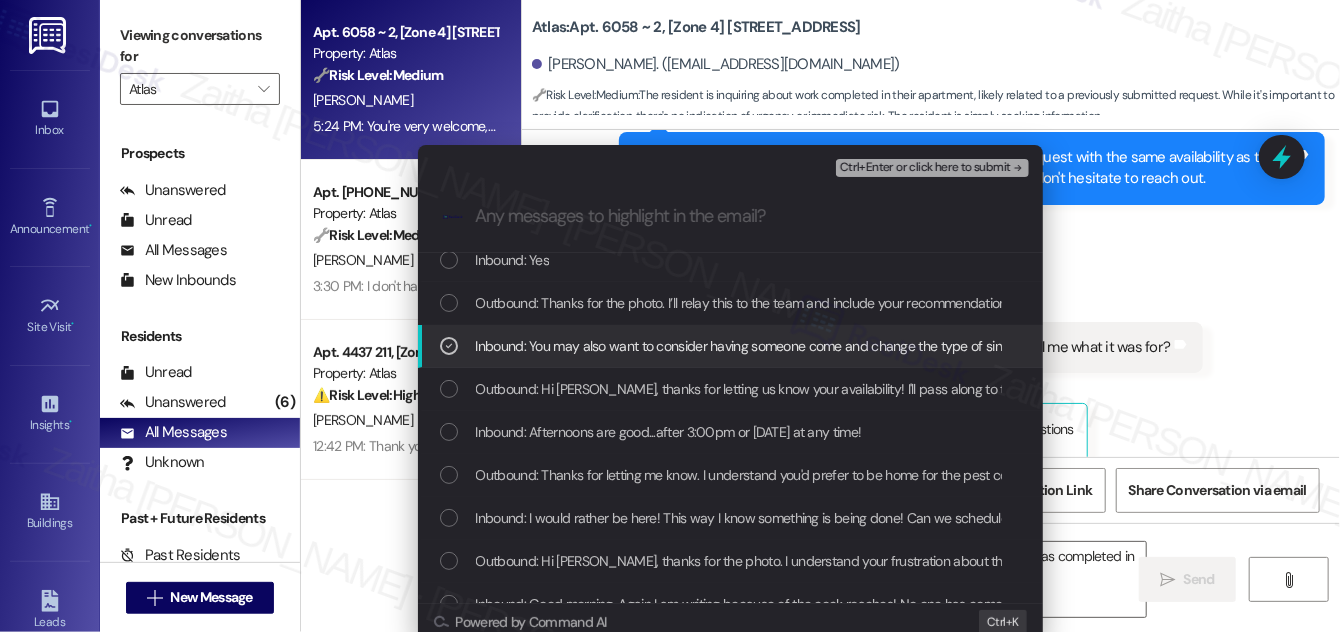 scroll, scrollTop: 272, scrollLeft: 0, axis: vertical 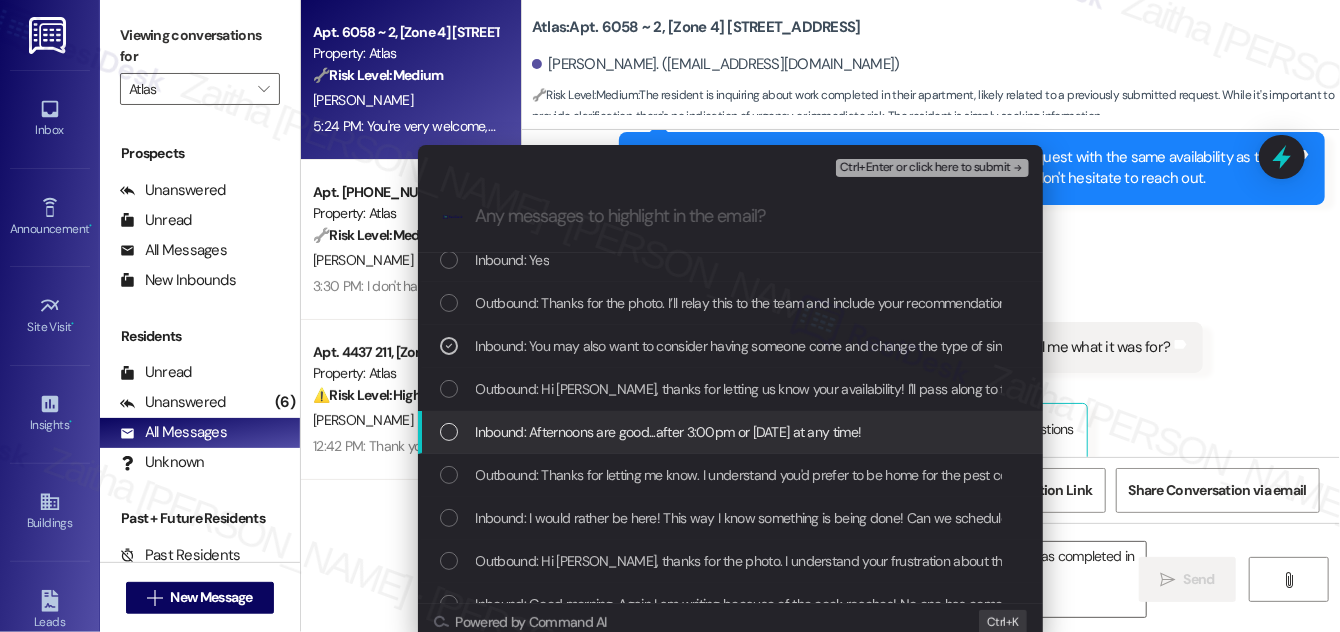 click at bounding box center [449, 432] 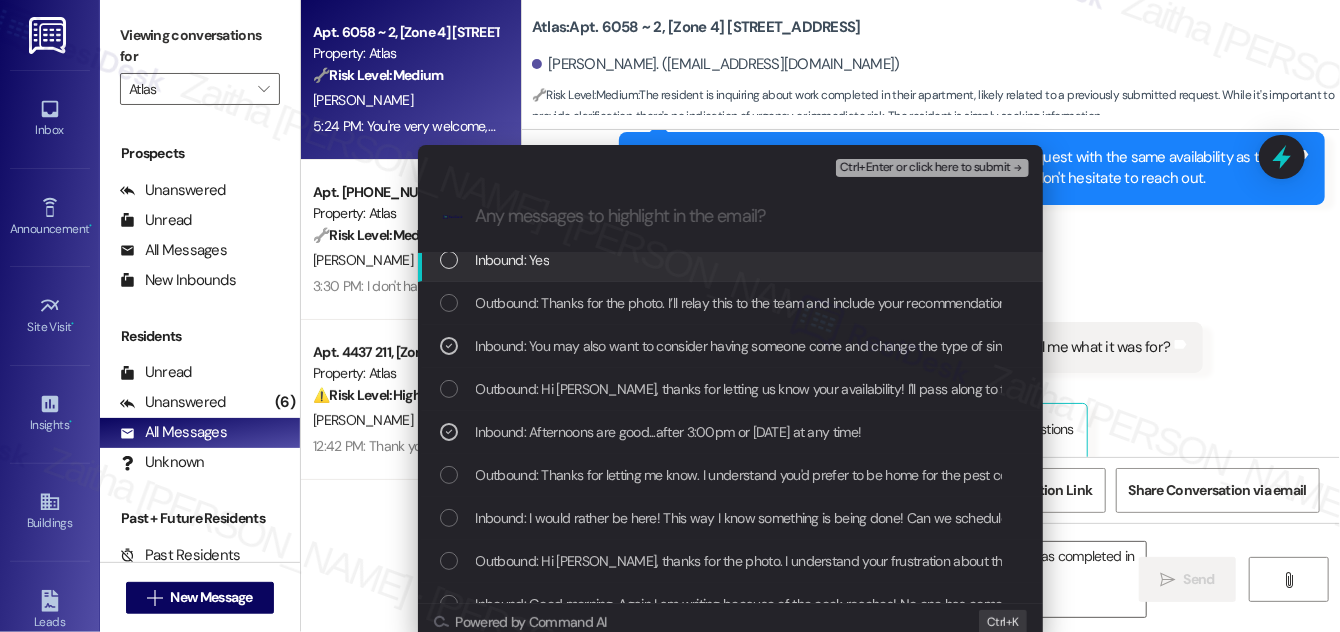 click on "Ctrl+Enter or click here to submit" at bounding box center [925, 168] 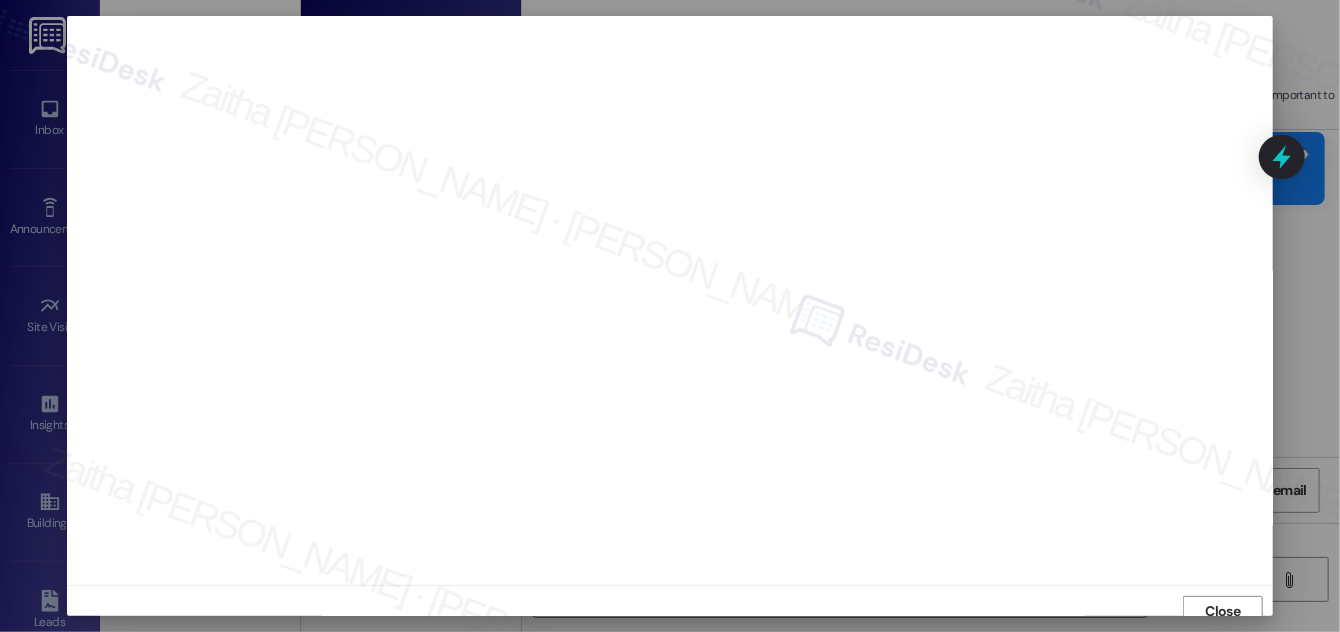 scroll, scrollTop: 11, scrollLeft: 0, axis: vertical 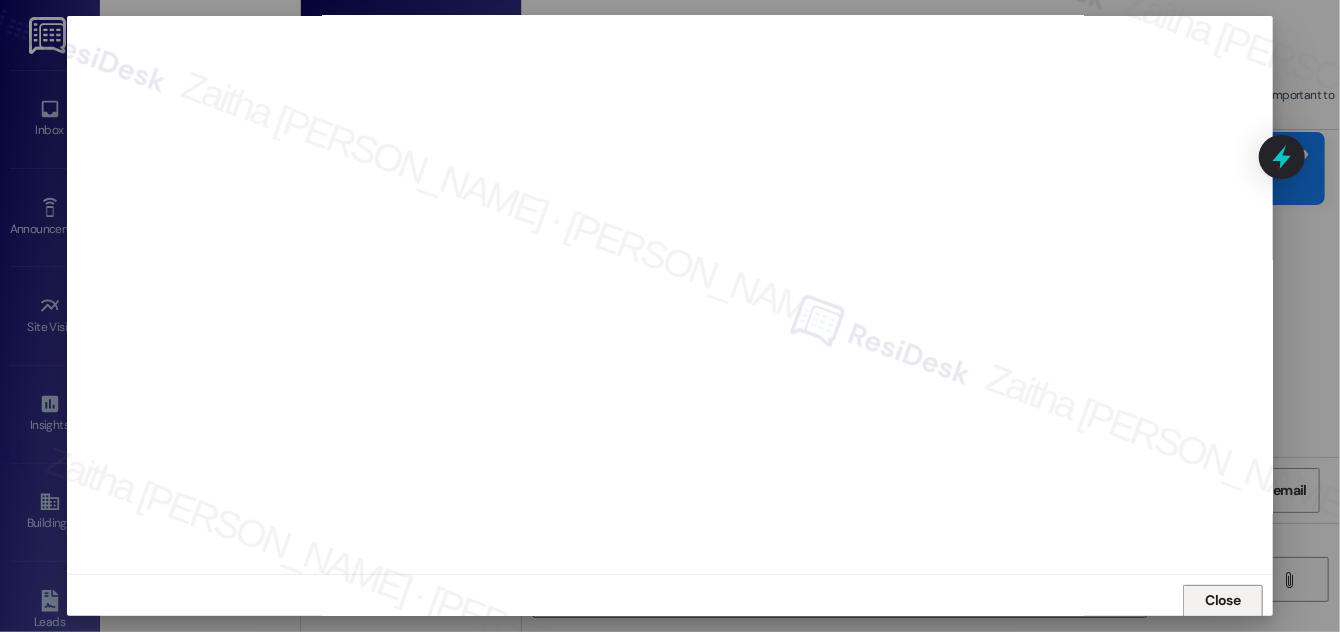 click on "Close" at bounding box center [1223, 600] 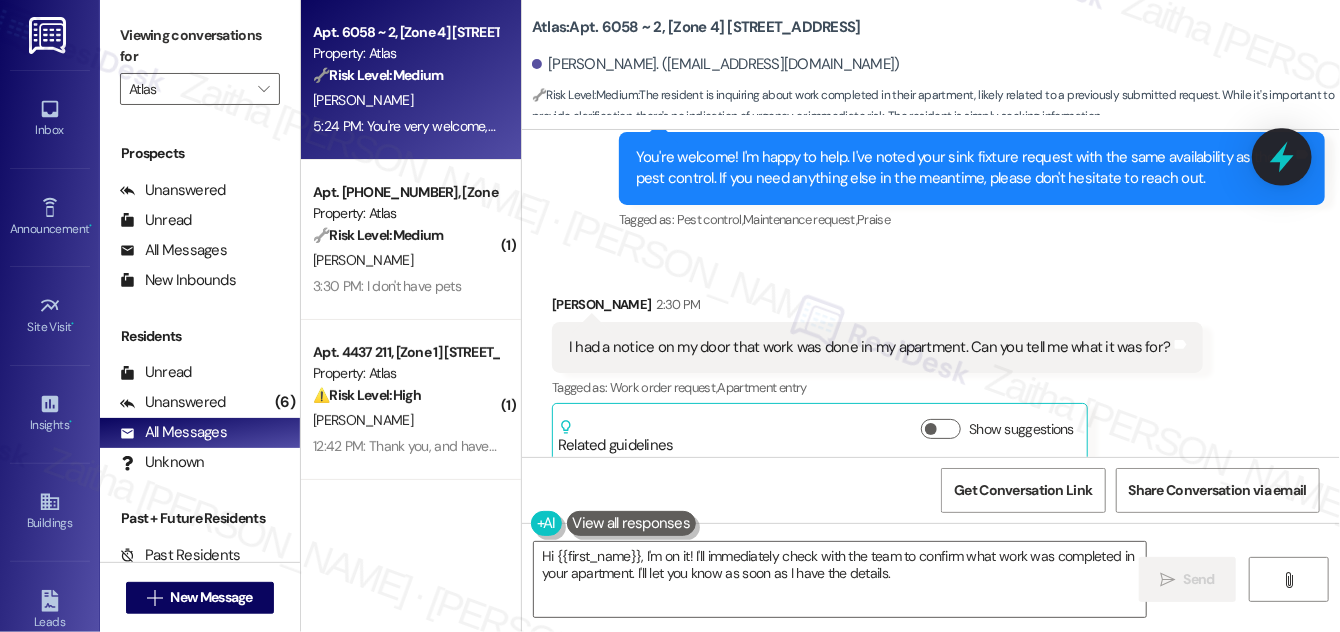 click 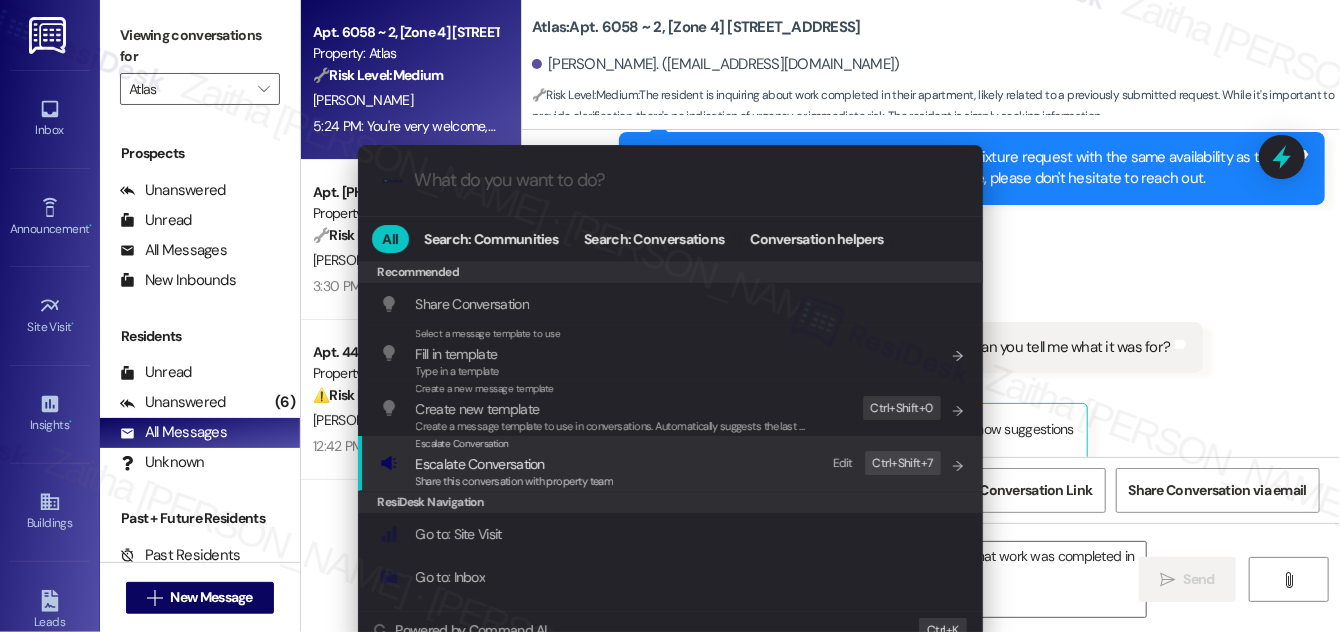 click on "Escalate Conversation" at bounding box center (480, 464) 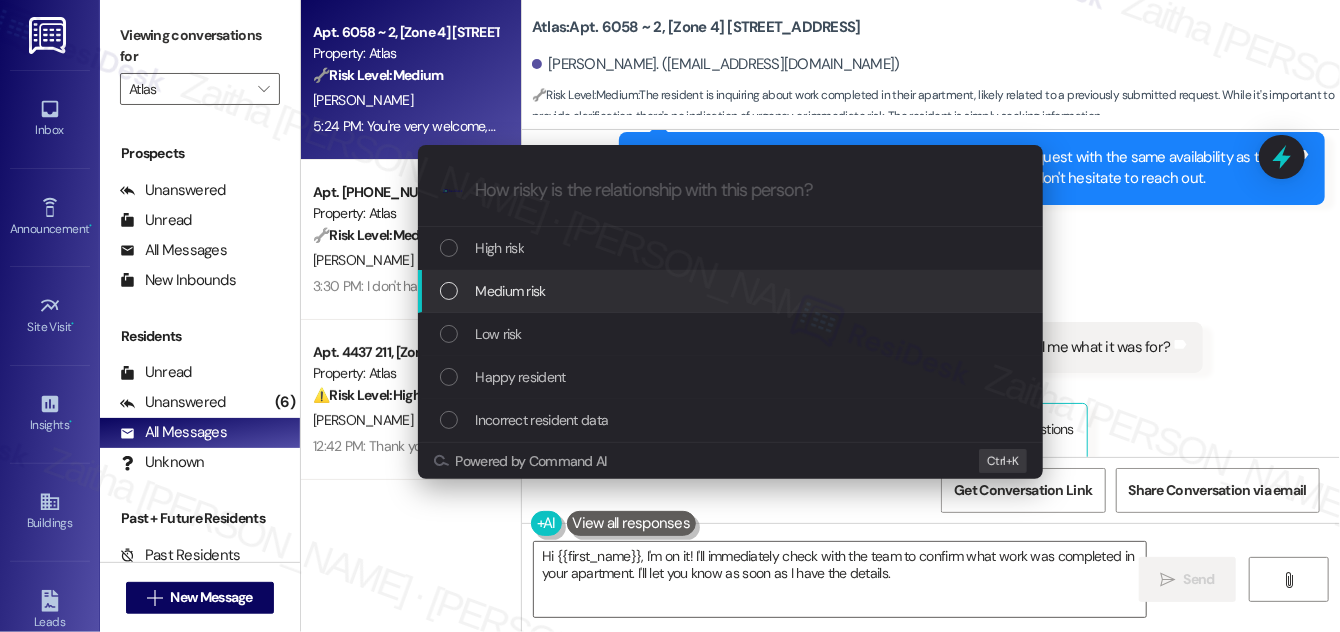 click on "Medium risk" at bounding box center [732, 291] 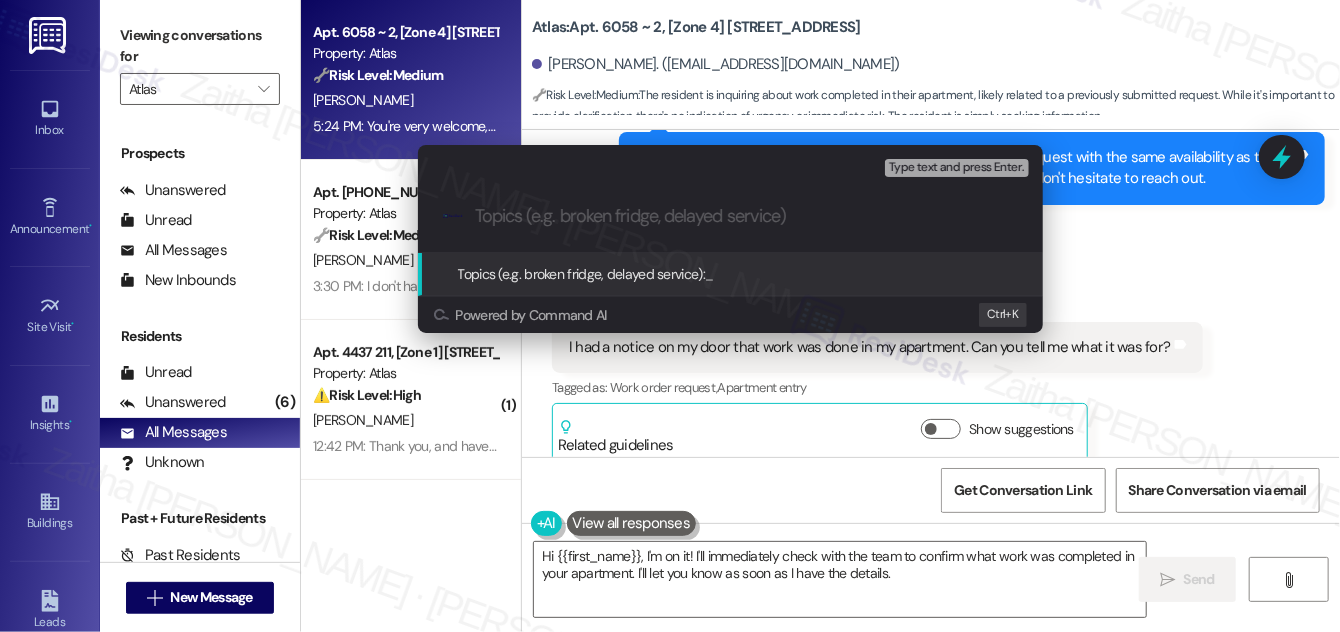paste on "WO #163111 Filed by ResiDesk and Notice of Completed Work Verification" 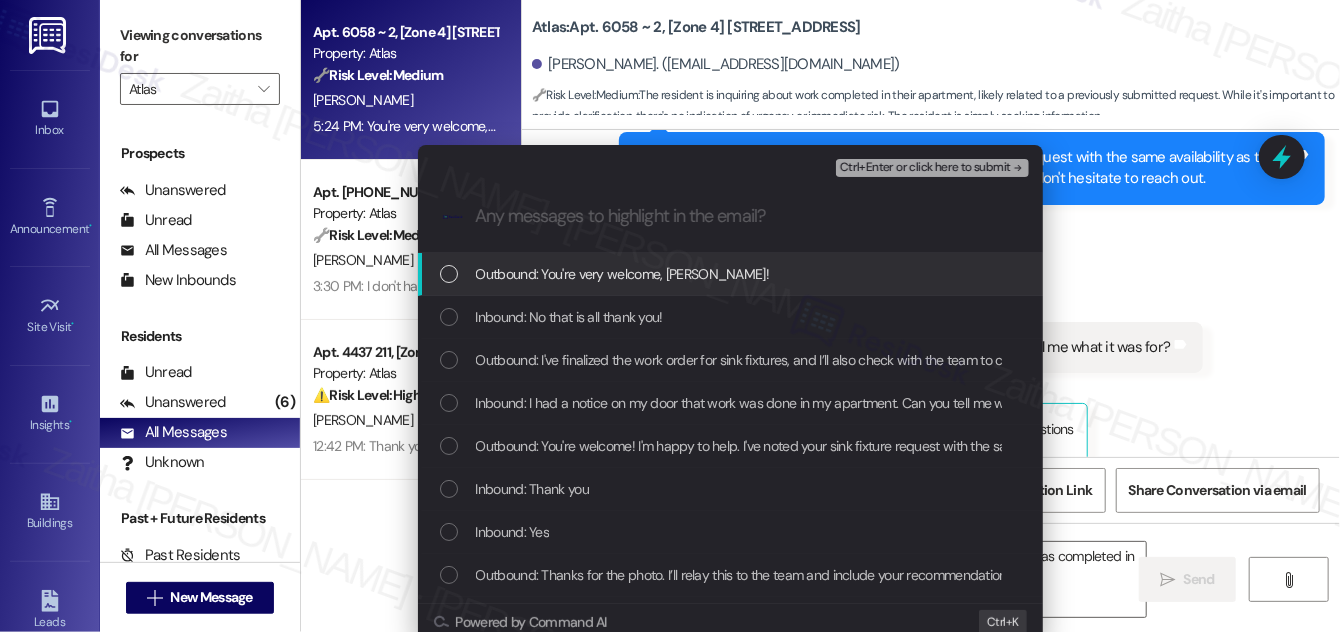 scroll, scrollTop: 0, scrollLeft: 0, axis: both 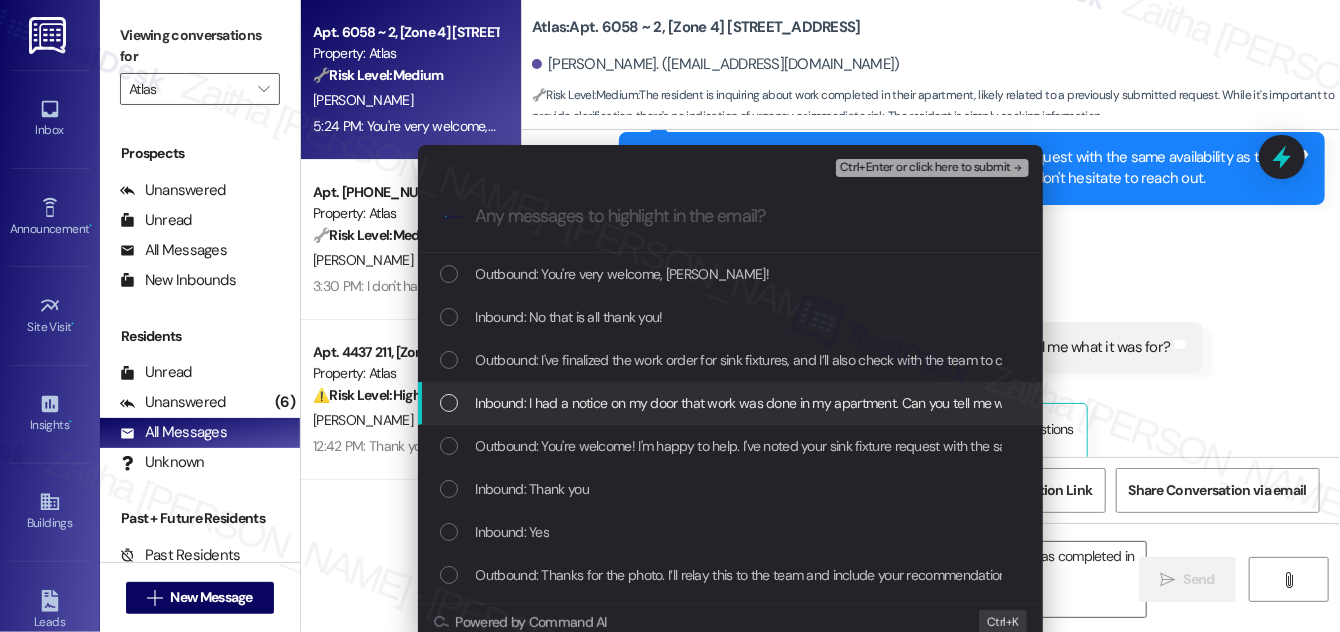 click at bounding box center (449, 403) 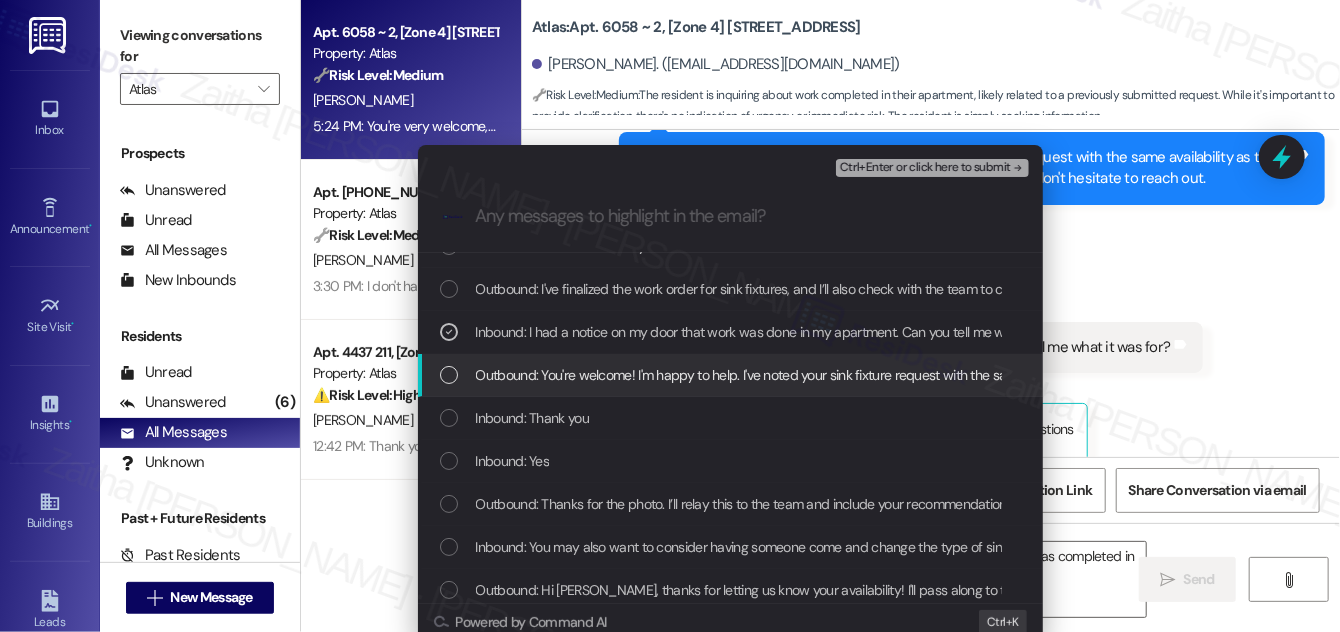 scroll, scrollTop: 90, scrollLeft: 0, axis: vertical 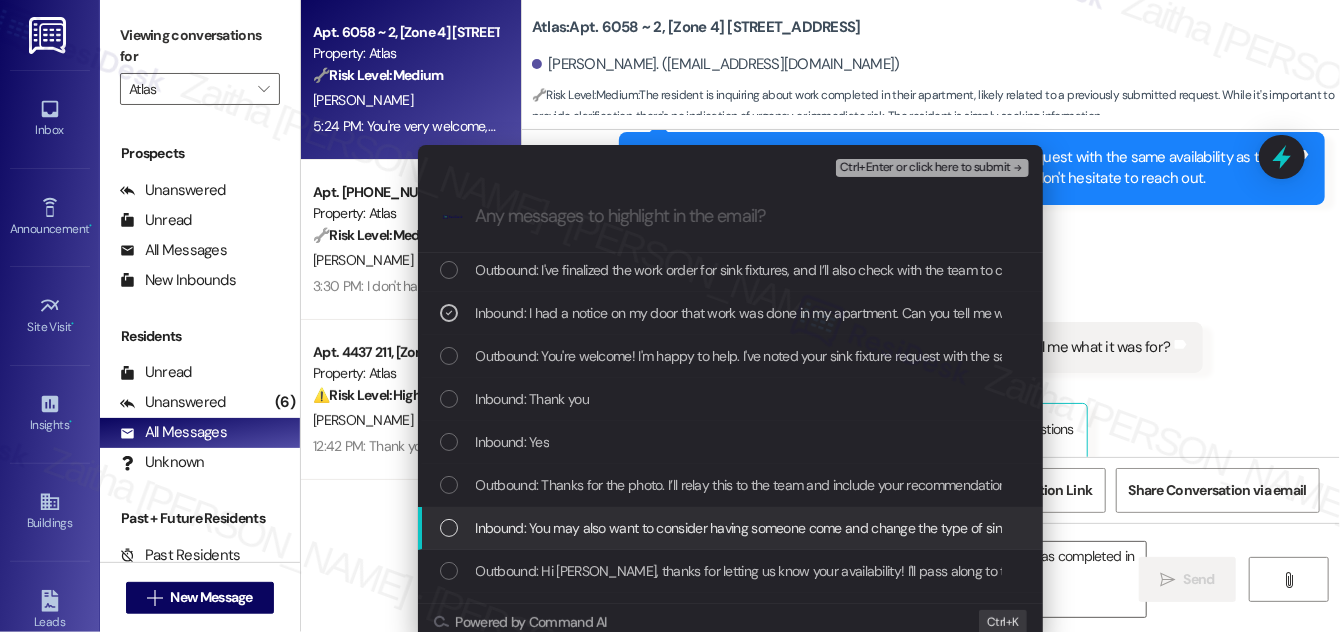 click at bounding box center (449, 528) 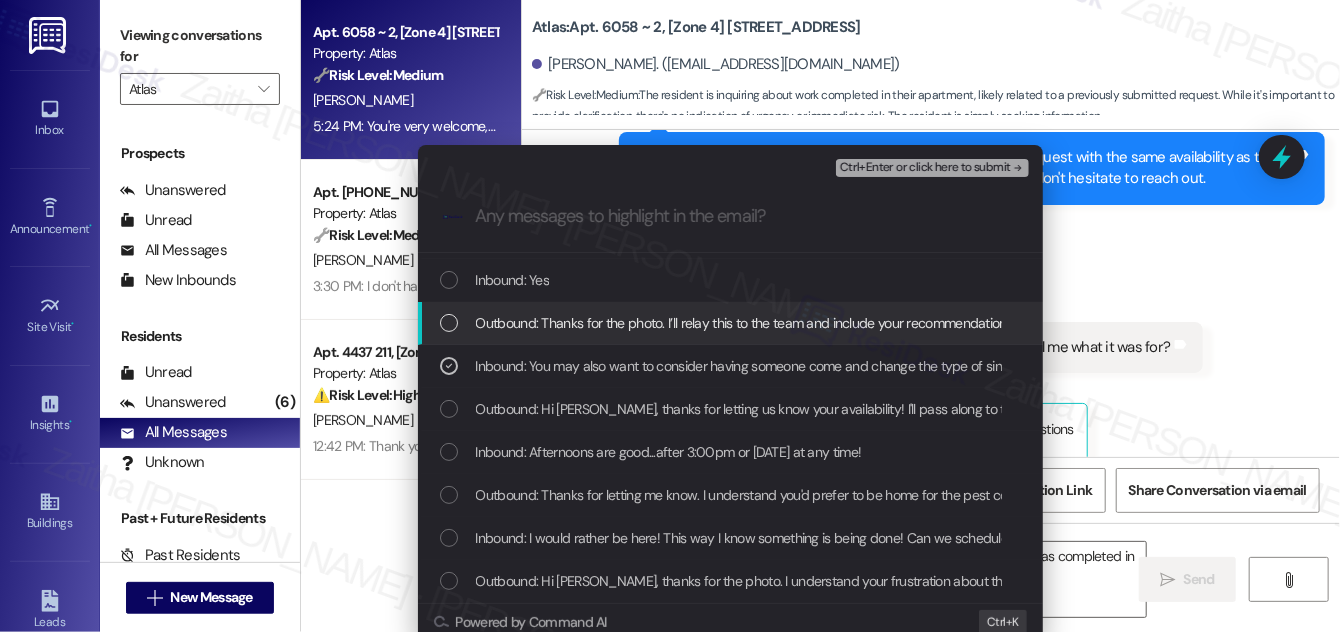 scroll, scrollTop: 272, scrollLeft: 0, axis: vertical 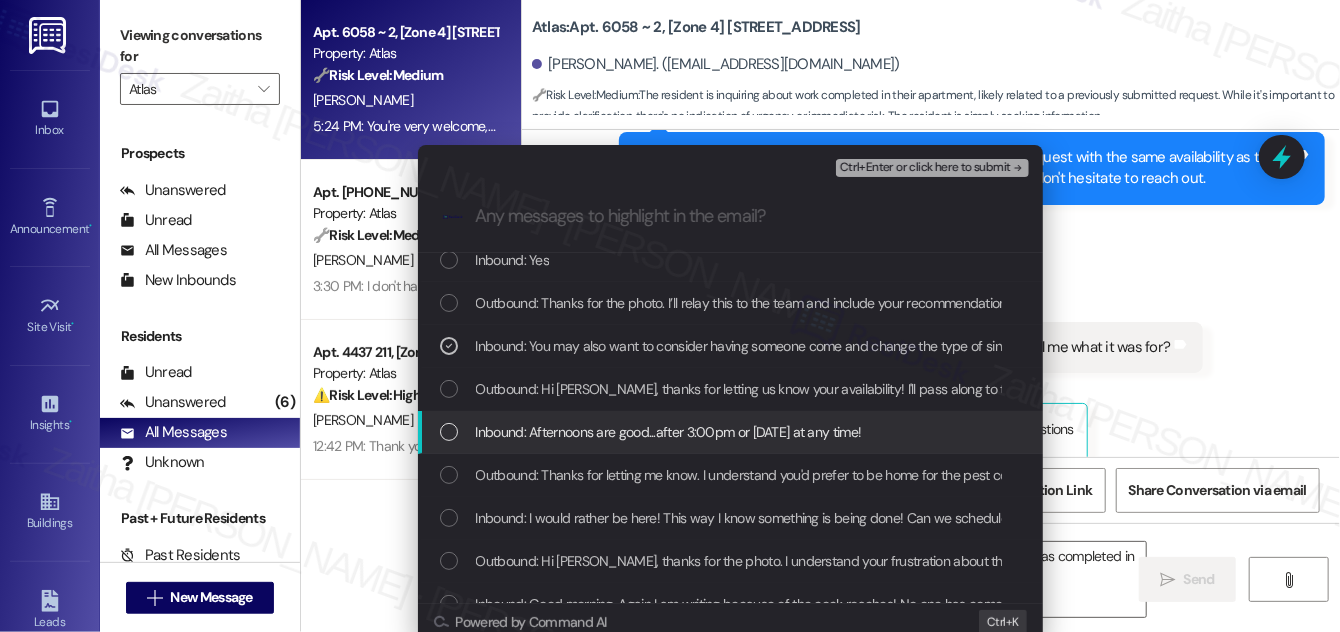 click at bounding box center [449, 432] 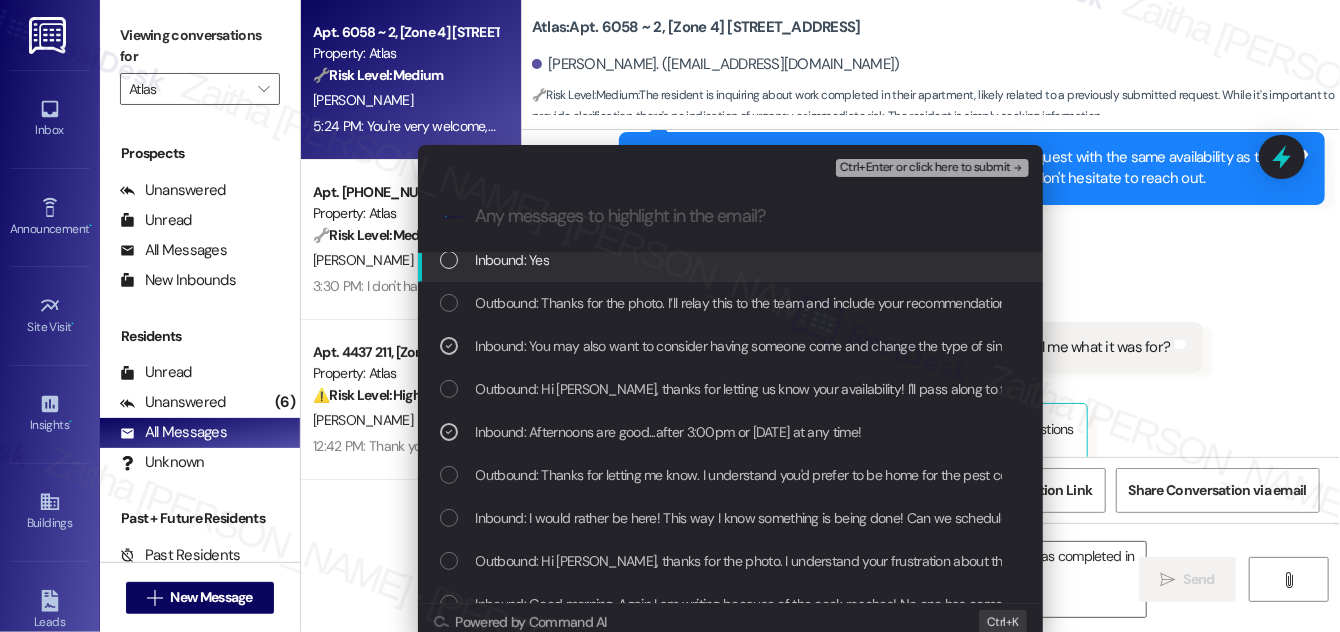 drag, startPoint x: 904, startPoint y: 168, endPoint x: 914, endPoint y: 161, distance: 12.206555 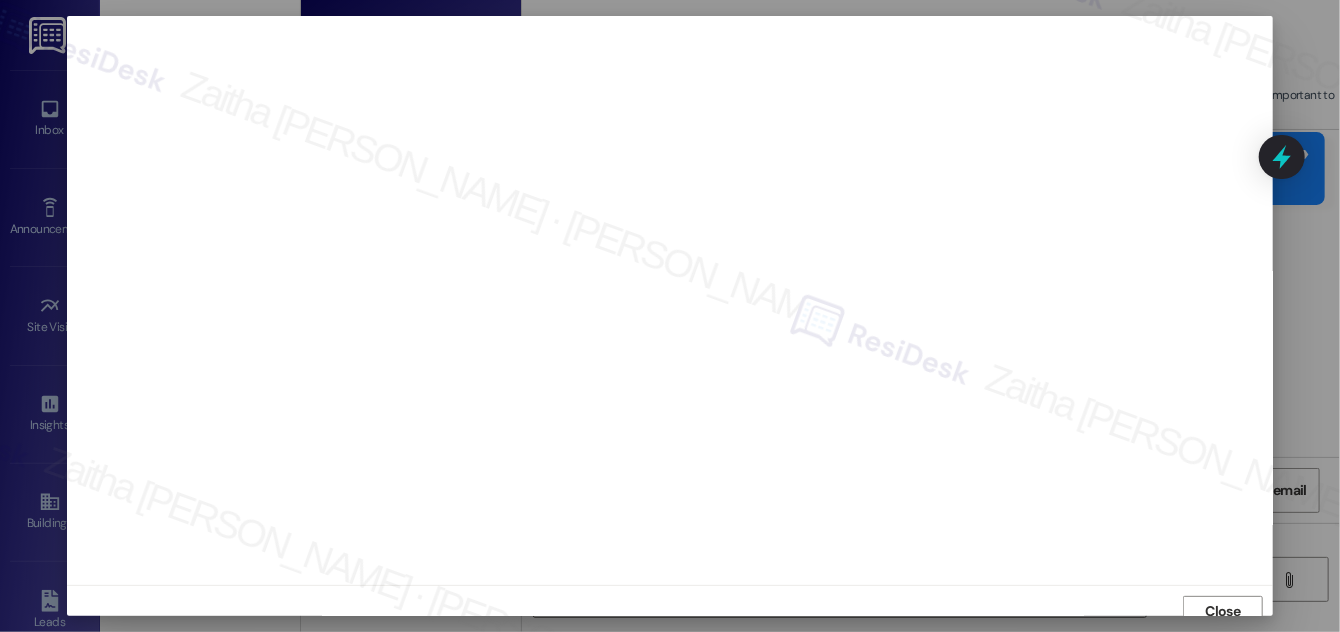 scroll, scrollTop: 11, scrollLeft: 0, axis: vertical 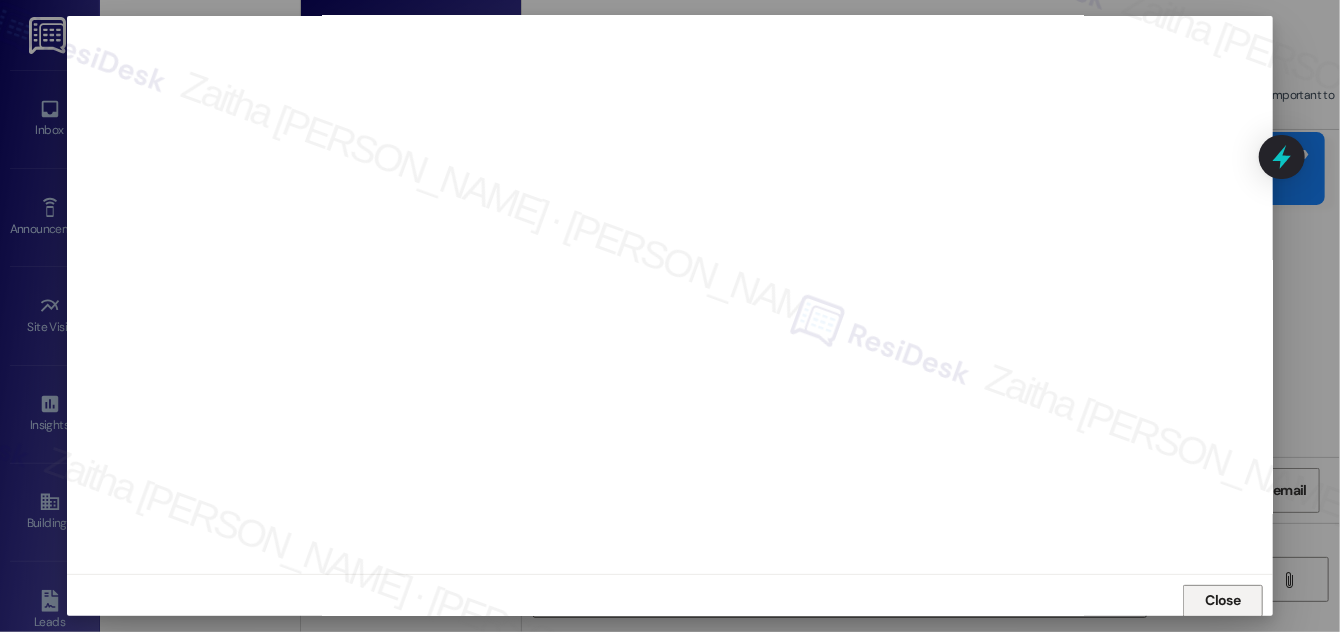 click on "Close" at bounding box center (1223, 600) 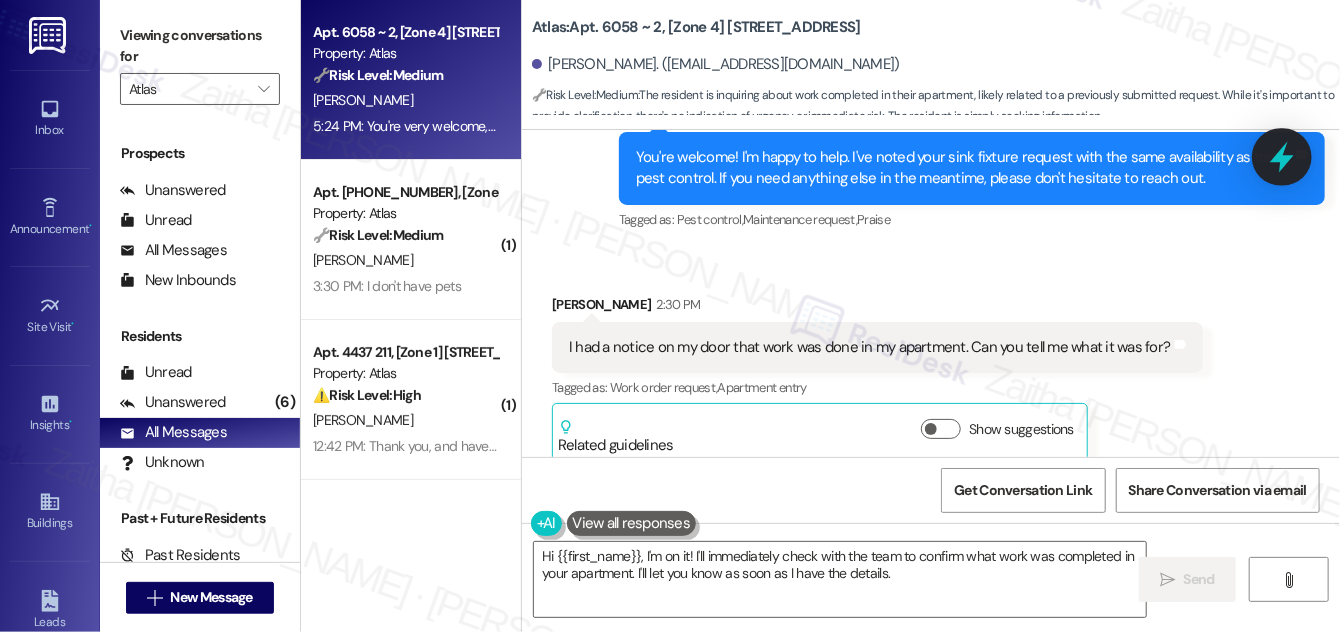 click 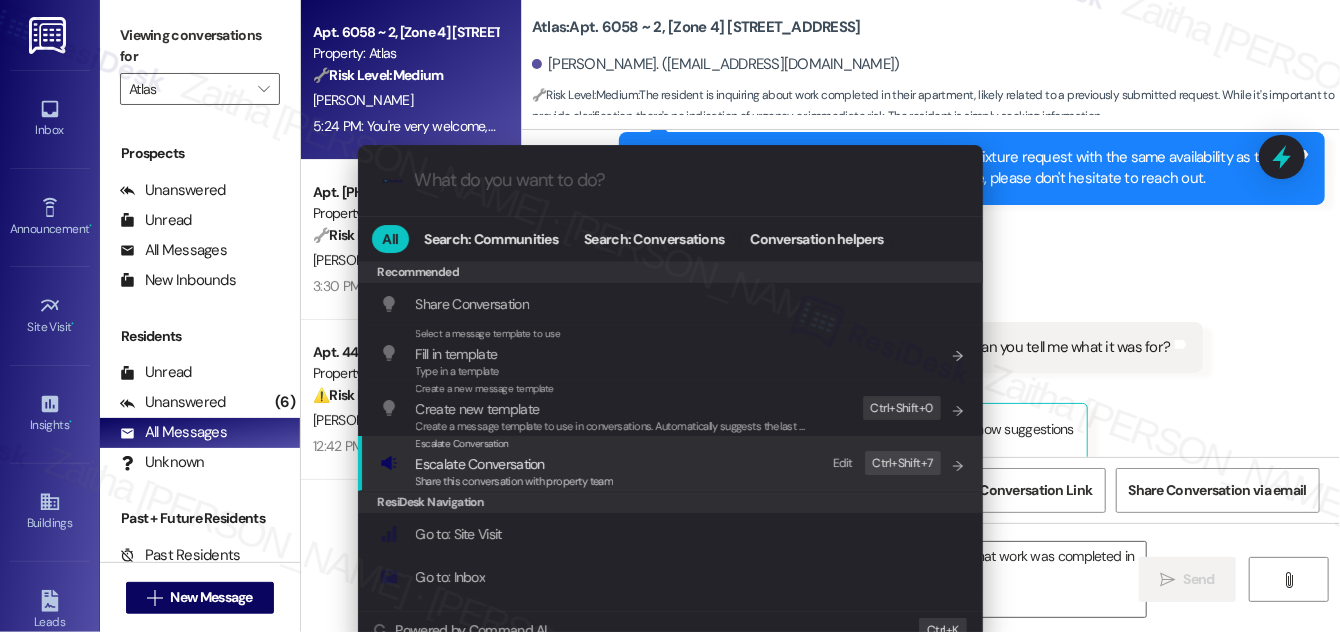 click on "Escalate Conversation" at bounding box center [480, 464] 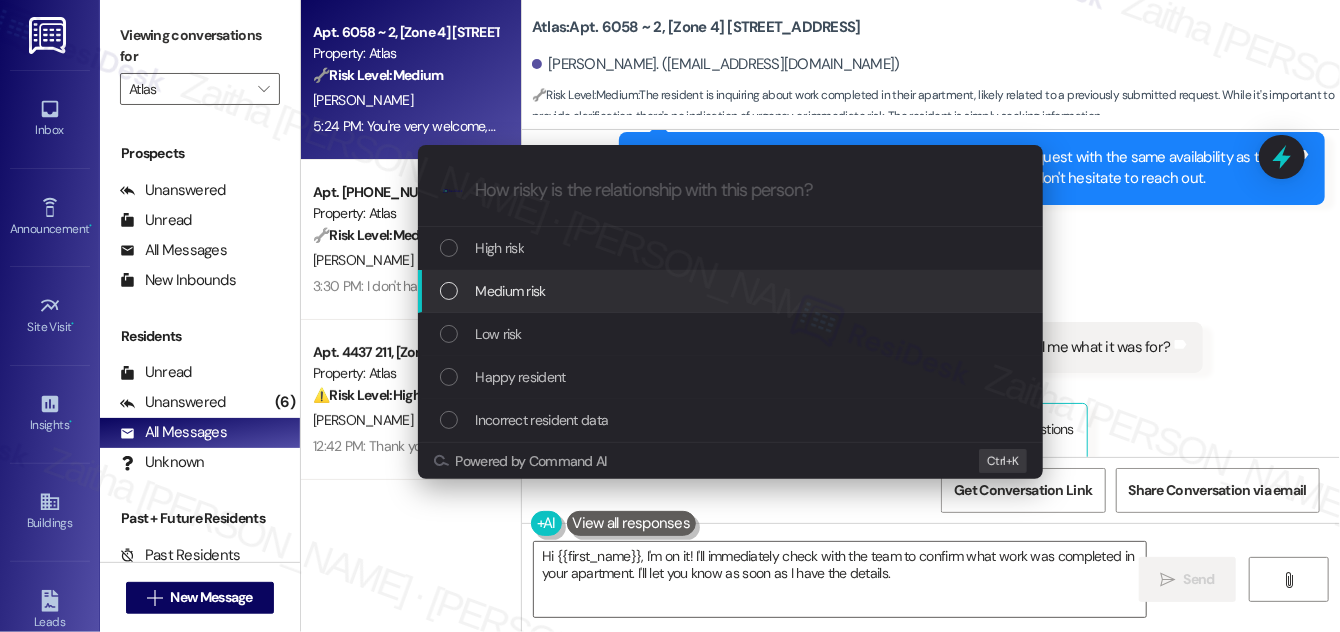 click on "Medium risk" at bounding box center (511, 291) 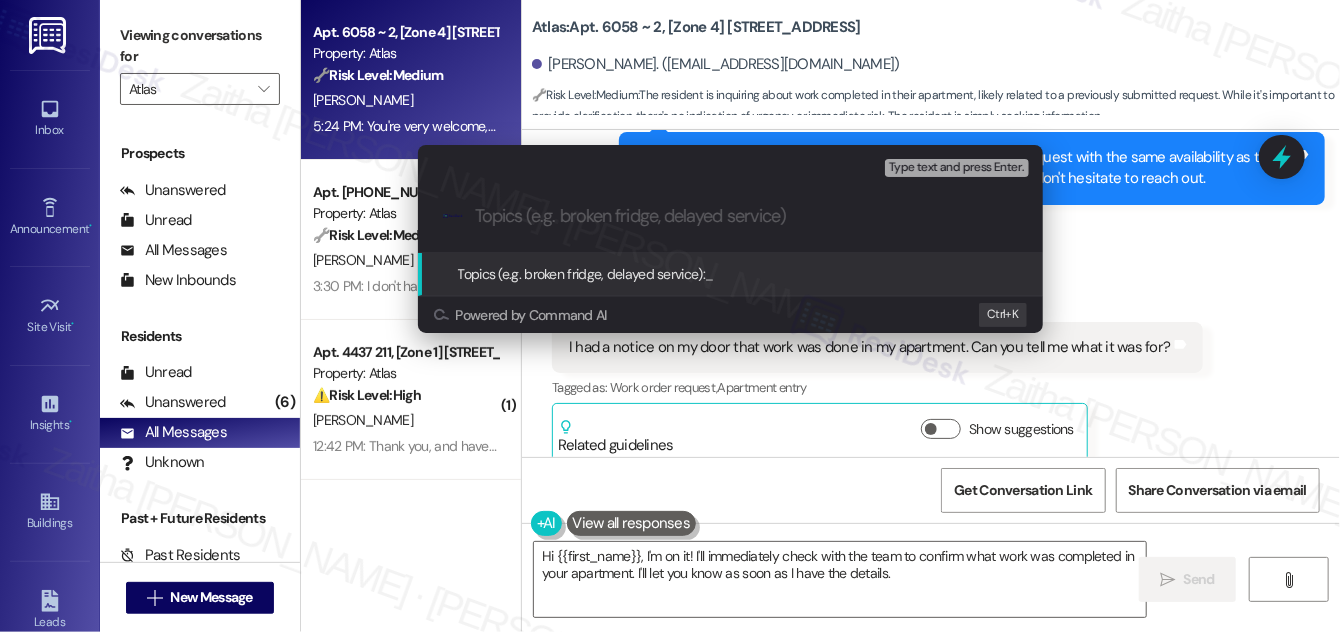 paste on "WO #163111 Filed by ResiDesk and Notice of Completed Work Verification" 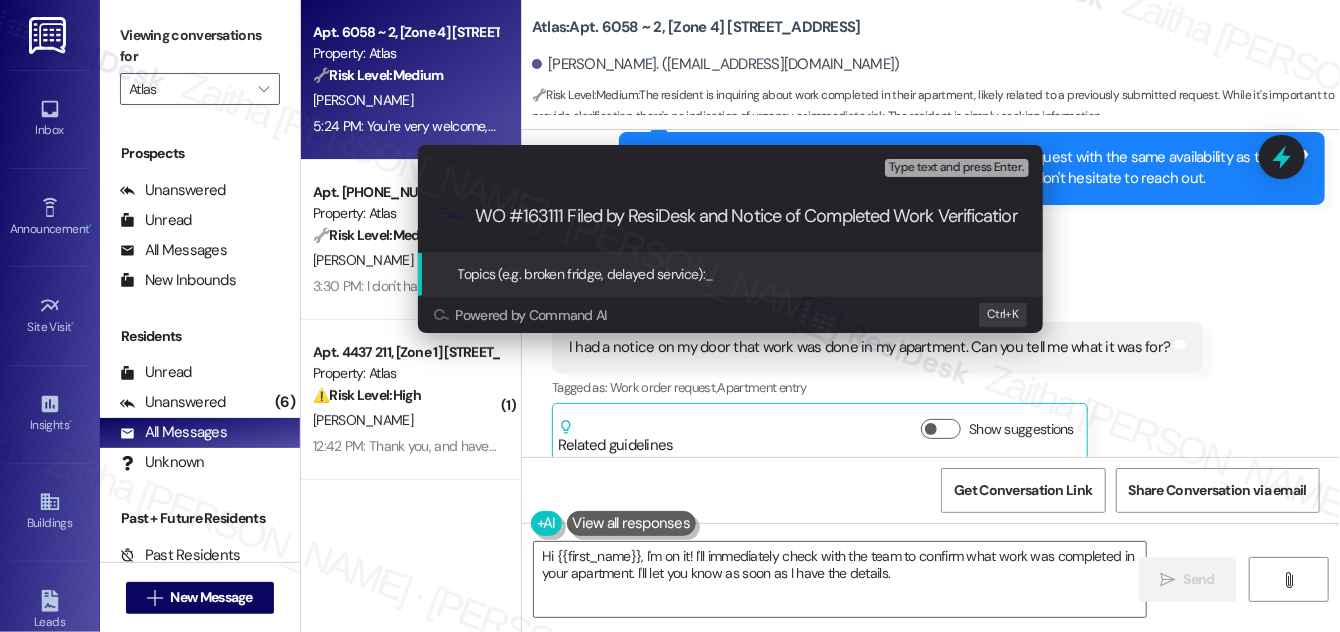 scroll, scrollTop: 0, scrollLeft: 21, axis: horizontal 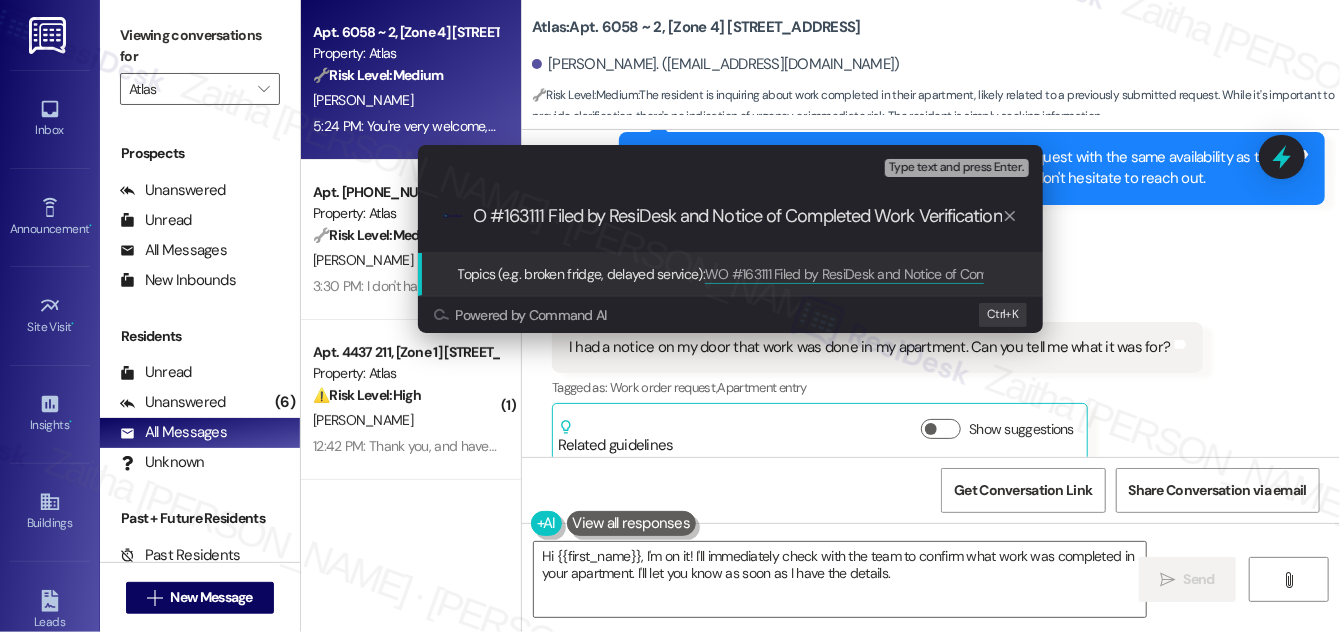 type 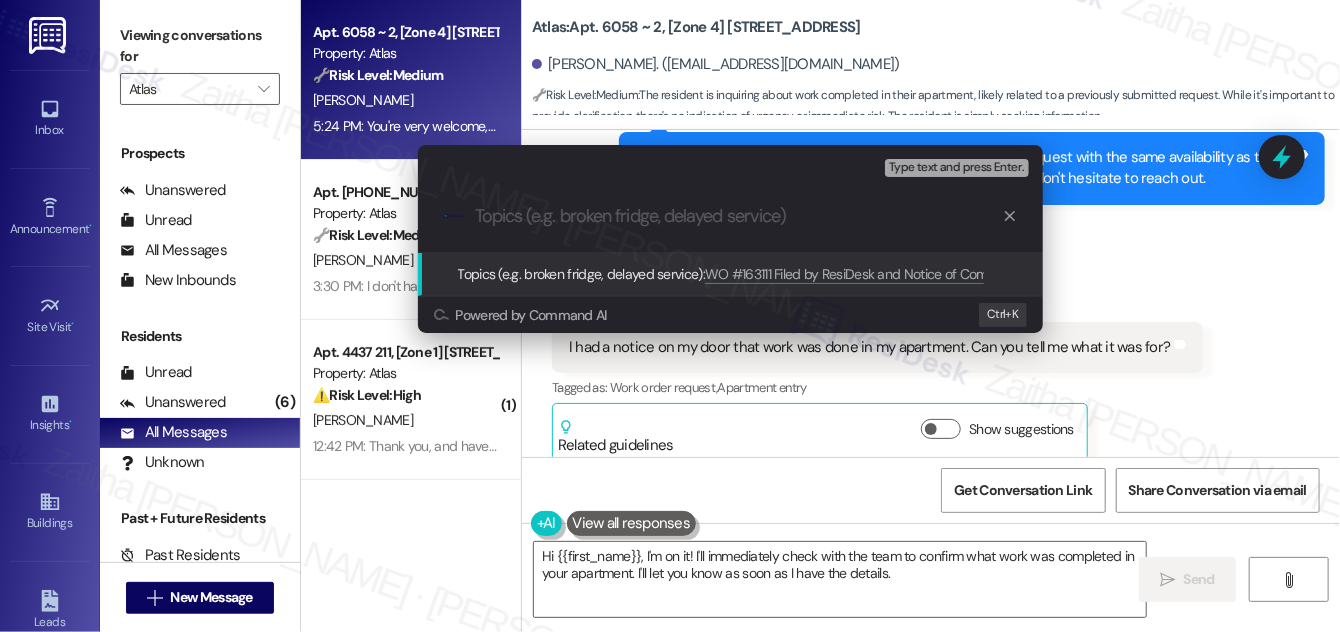 scroll, scrollTop: 0, scrollLeft: 0, axis: both 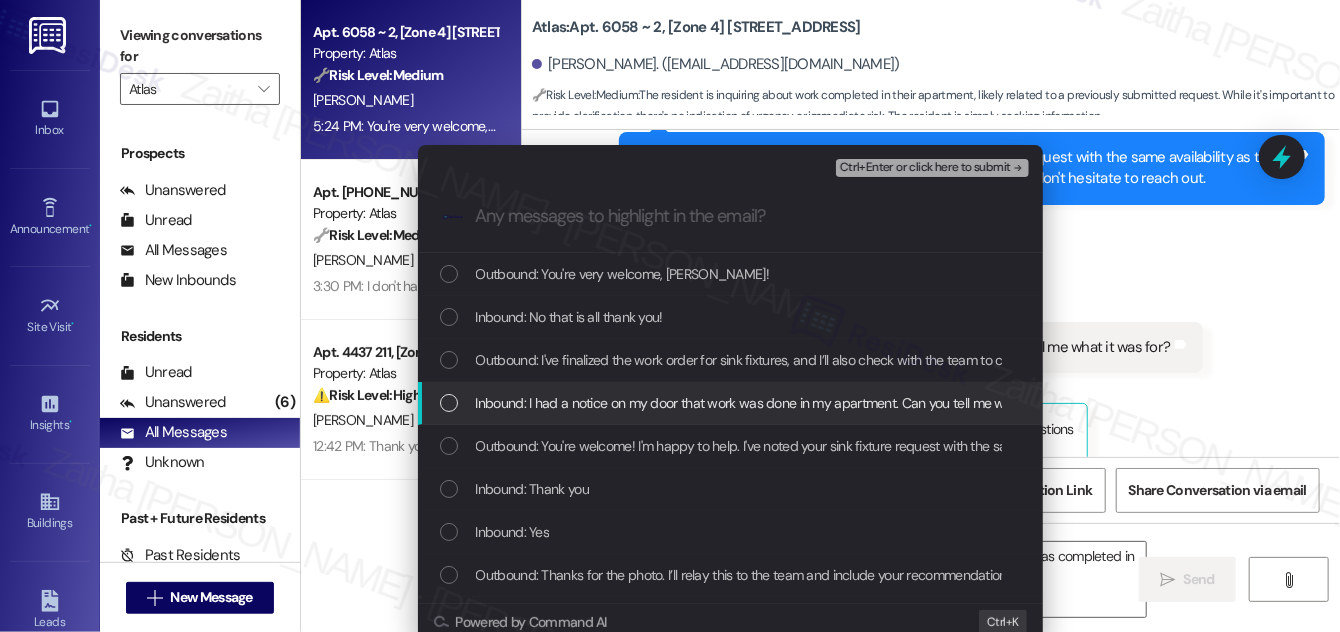 click at bounding box center [449, 403] 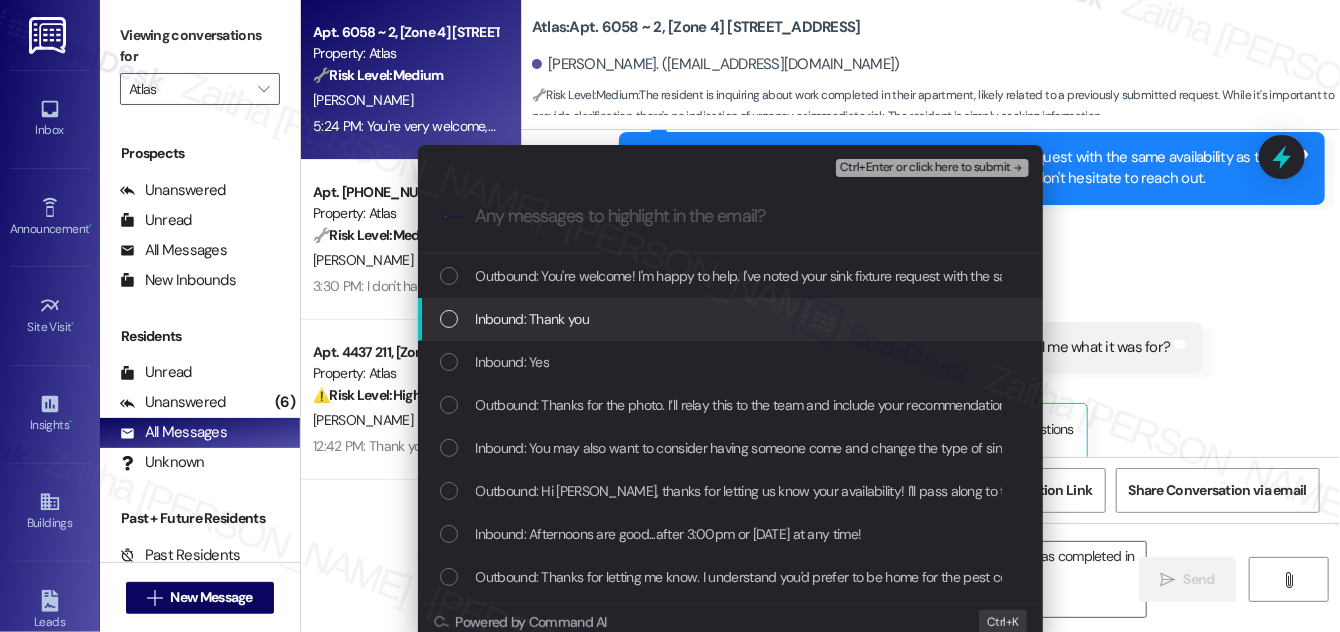 scroll, scrollTop: 181, scrollLeft: 0, axis: vertical 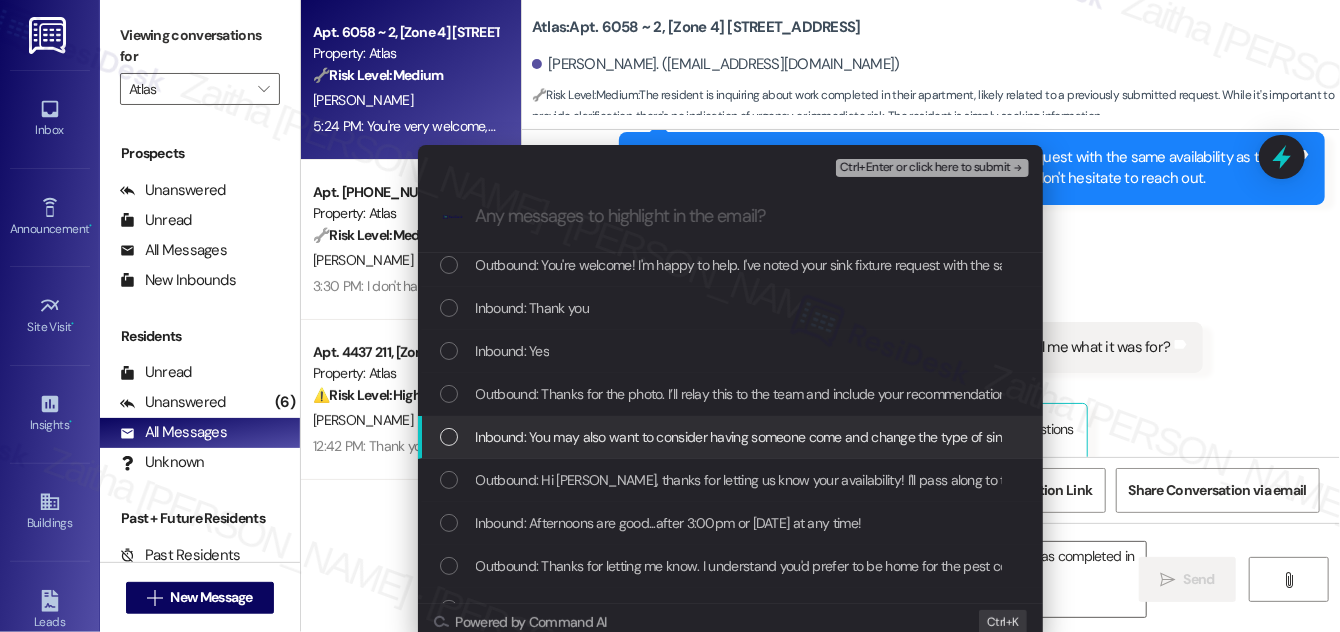 click at bounding box center (449, 437) 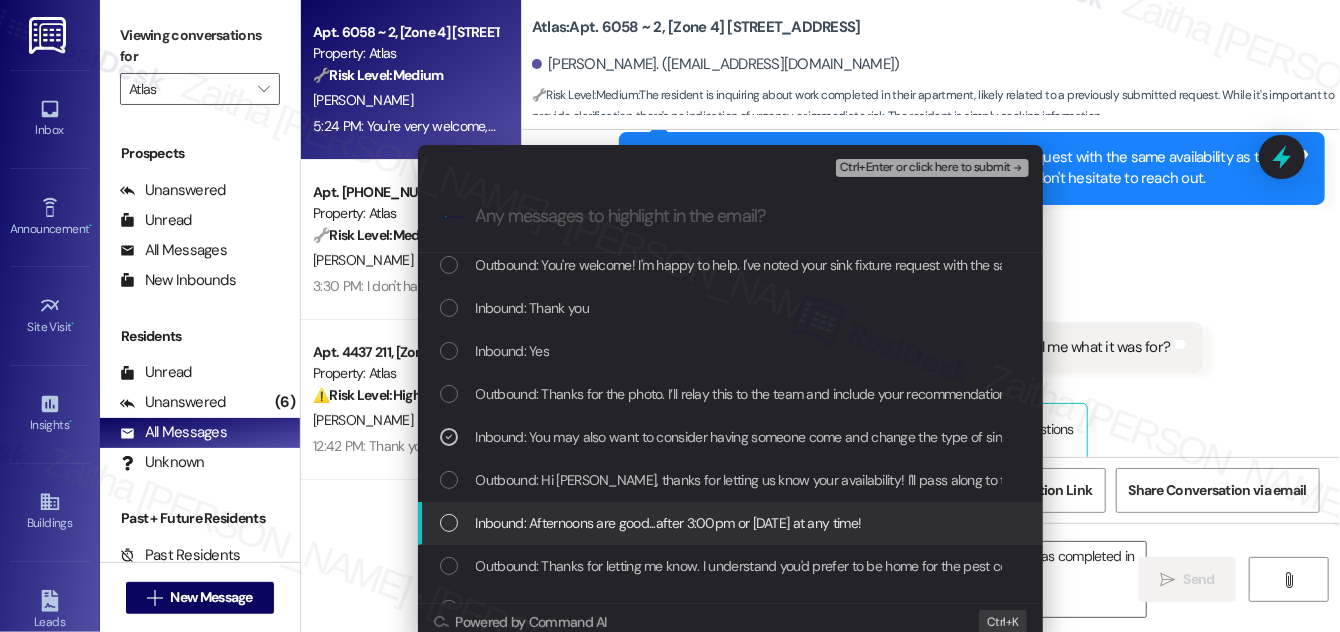 click at bounding box center (449, 523) 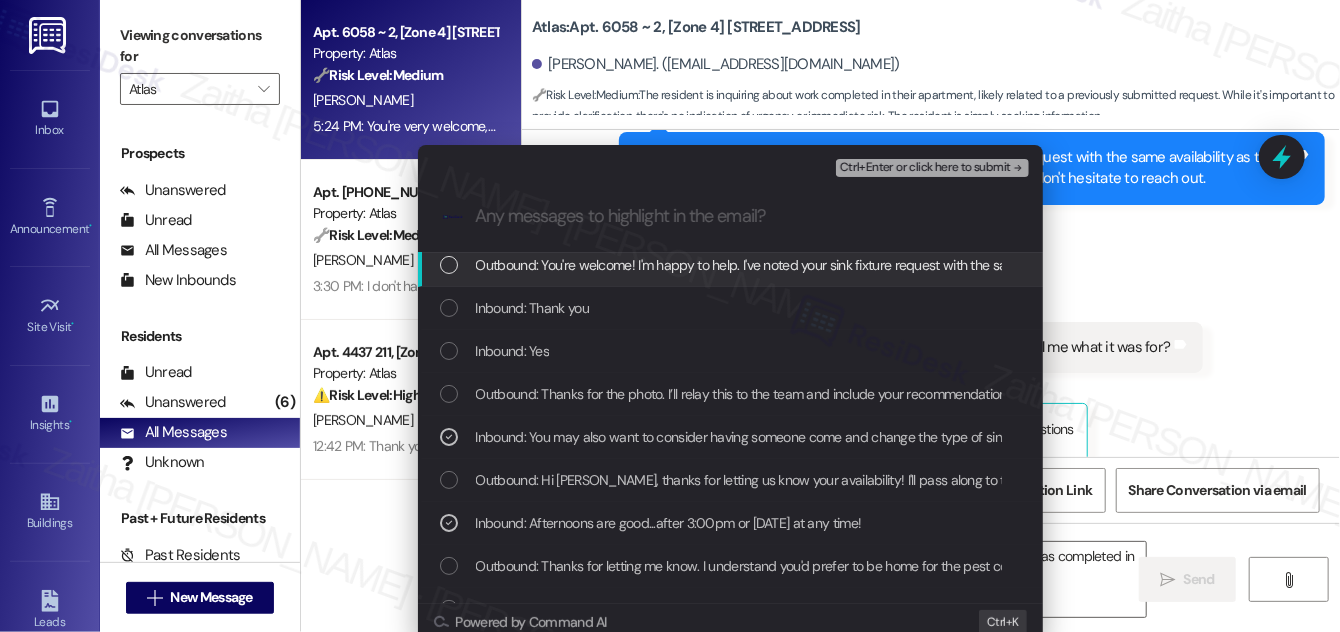 click on "Ctrl+Enter or click here to submit" at bounding box center [925, 168] 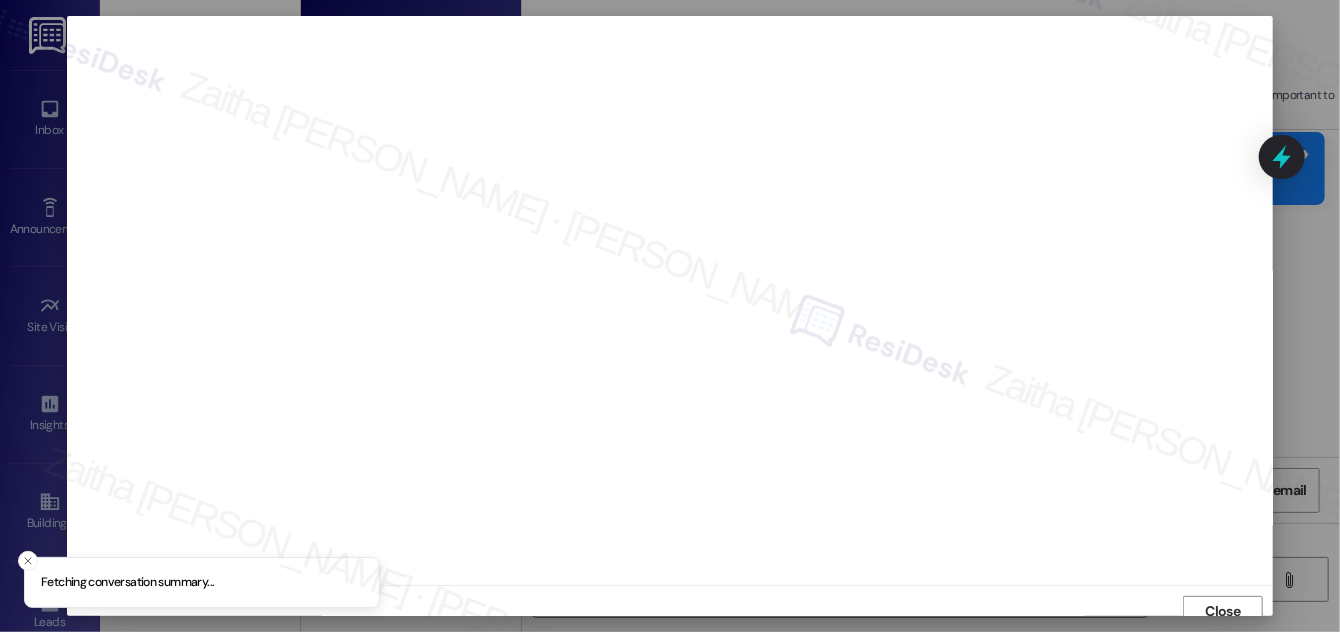 scroll, scrollTop: 11, scrollLeft: 0, axis: vertical 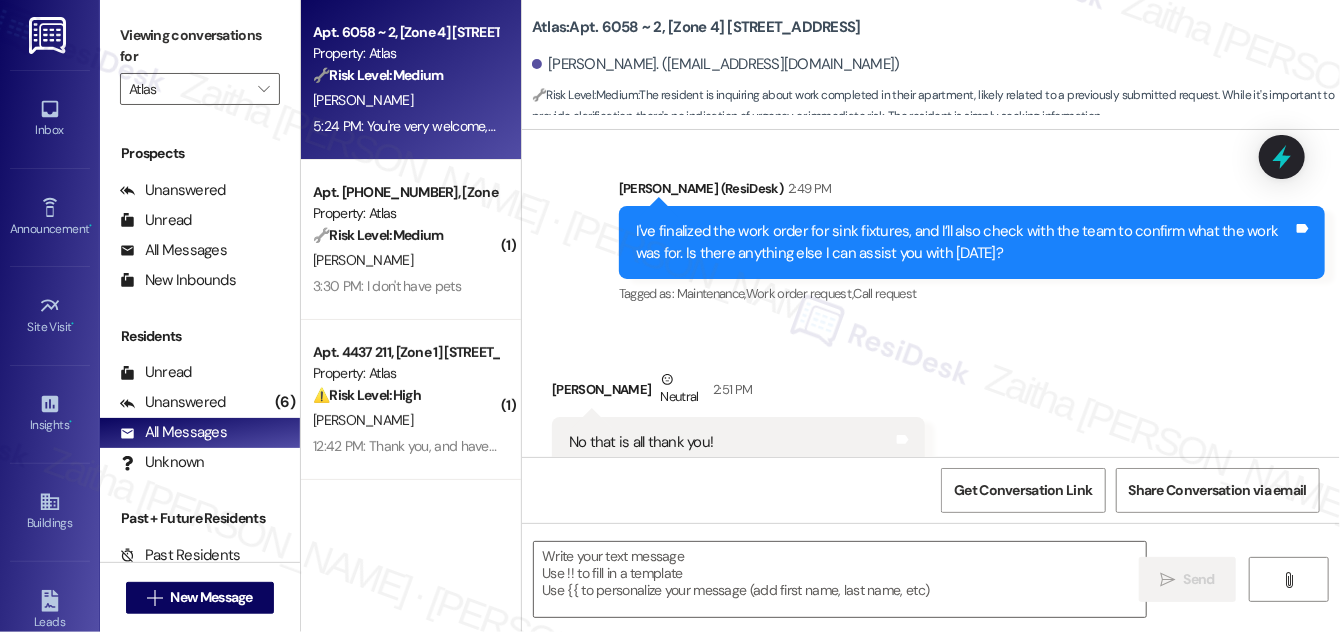 type on "Fetching suggested responses. Please feel free to read through the conversation in the meantime." 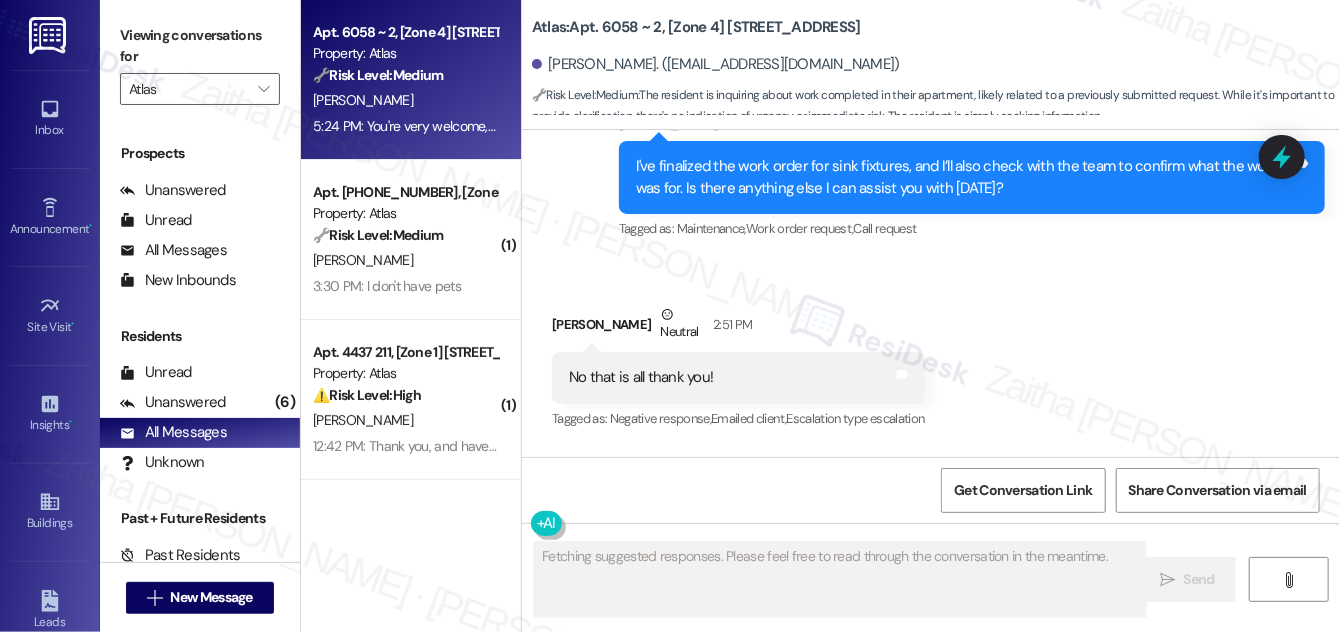 scroll, scrollTop: 14941, scrollLeft: 0, axis: vertical 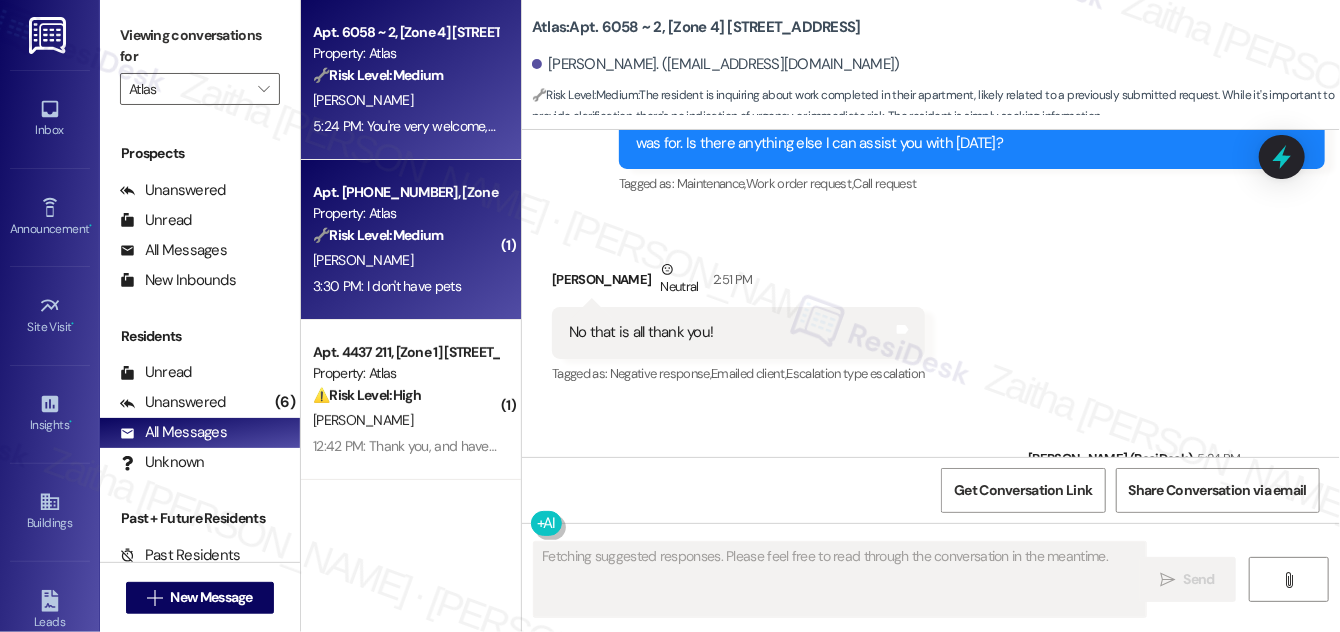 click on "[PERSON_NAME]" at bounding box center (405, 260) 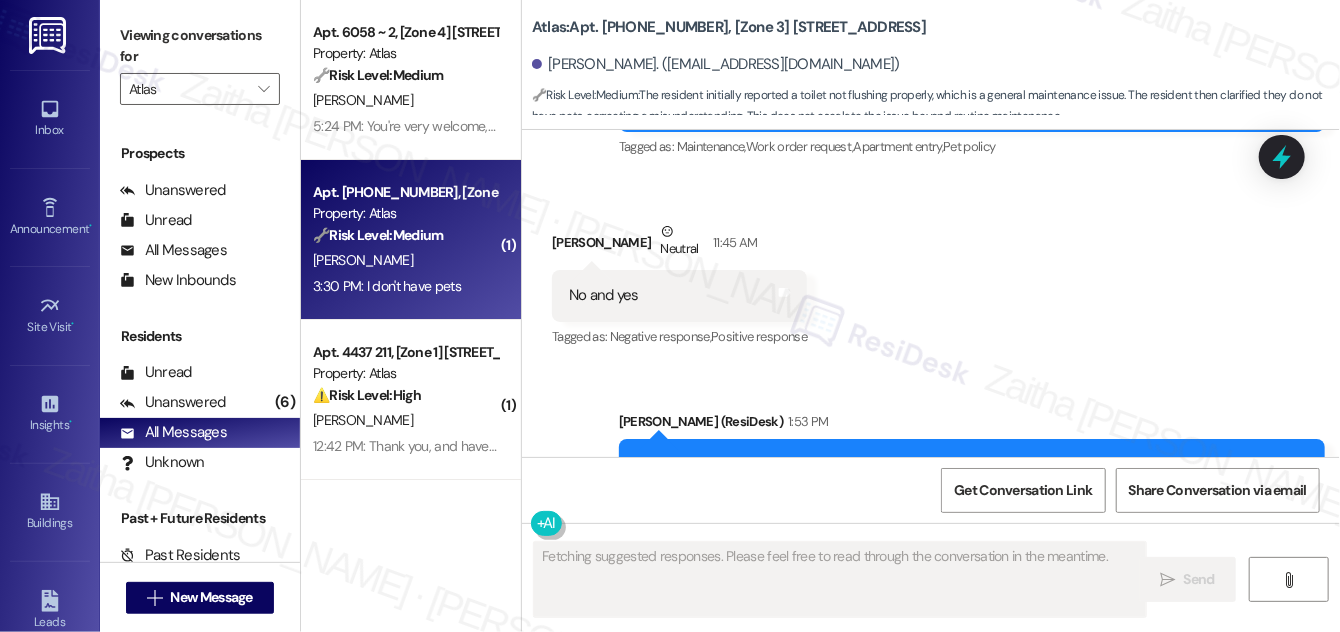 scroll, scrollTop: 7727, scrollLeft: 0, axis: vertical 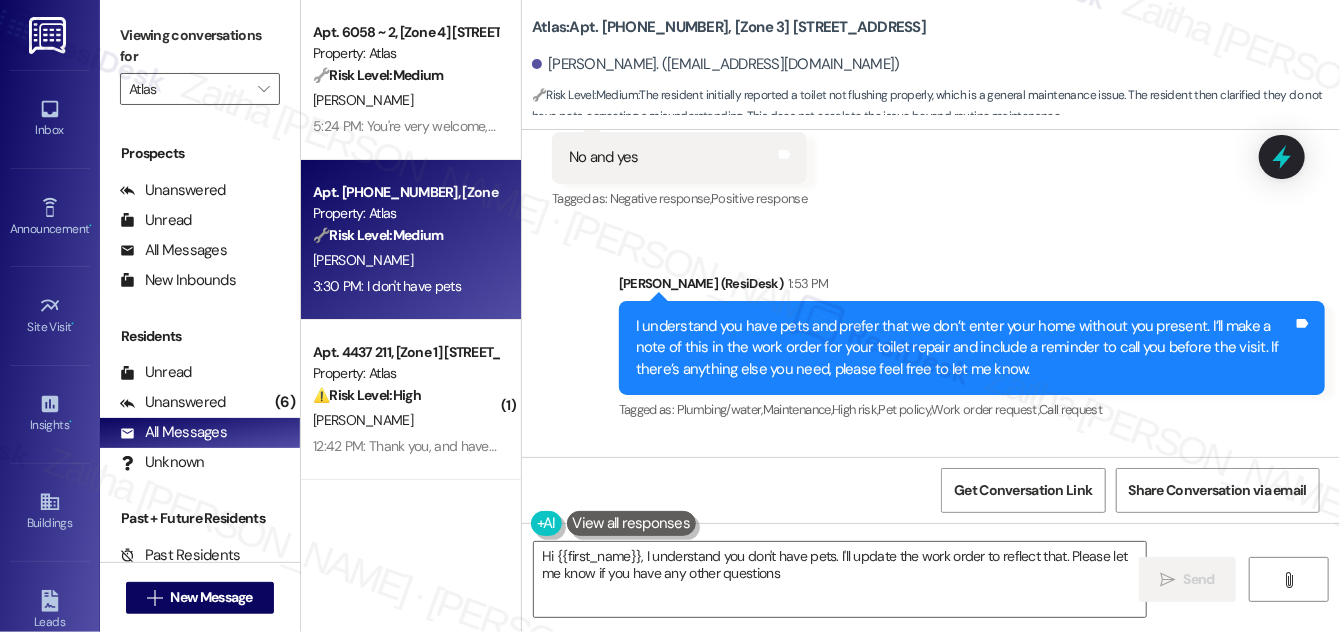 type on "Hi {{first_name}}, I understand you don't have pets. I'll update the work order to reflect that. Please let me know if you have any other questions!" 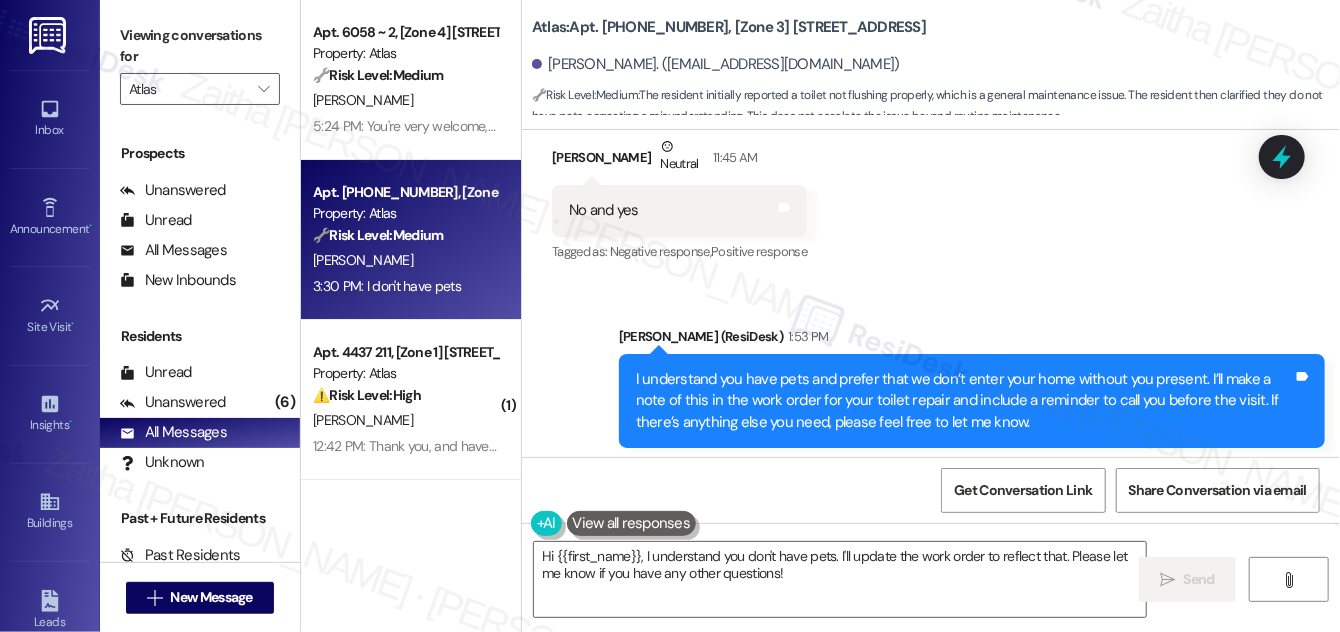 scroll, scrollTop: 7728, scrollLeft: 0, axis: vertical 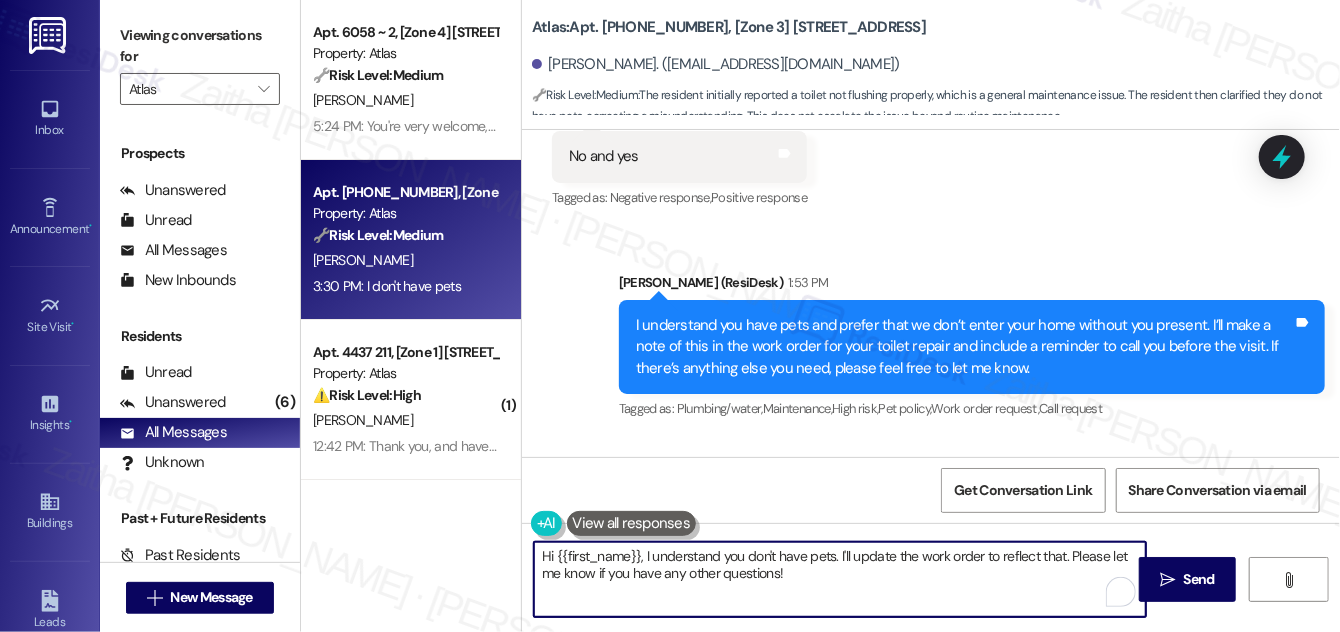 drag, startPoint x: 540, startPoint y: 556, endPoint x: 840, endPoint y: 572, distance: 300.42636 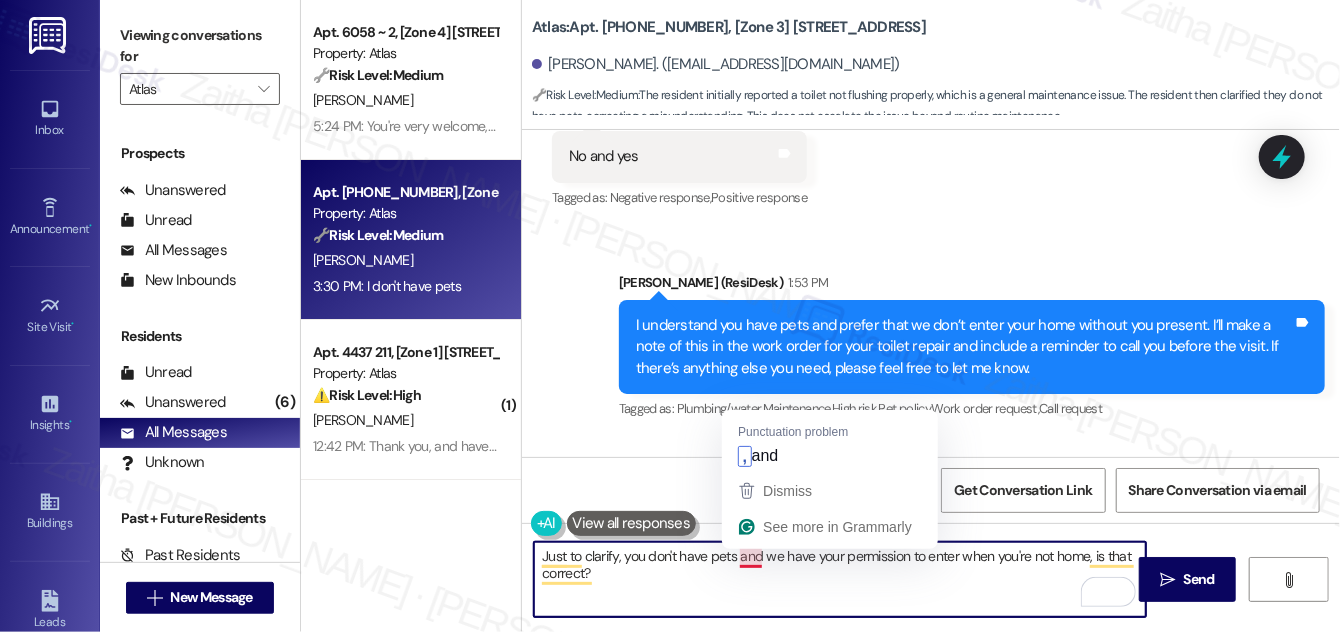 type on "Just to clarify, you don't have pets, and we have your permission to enter when you're not home, is that correct?" 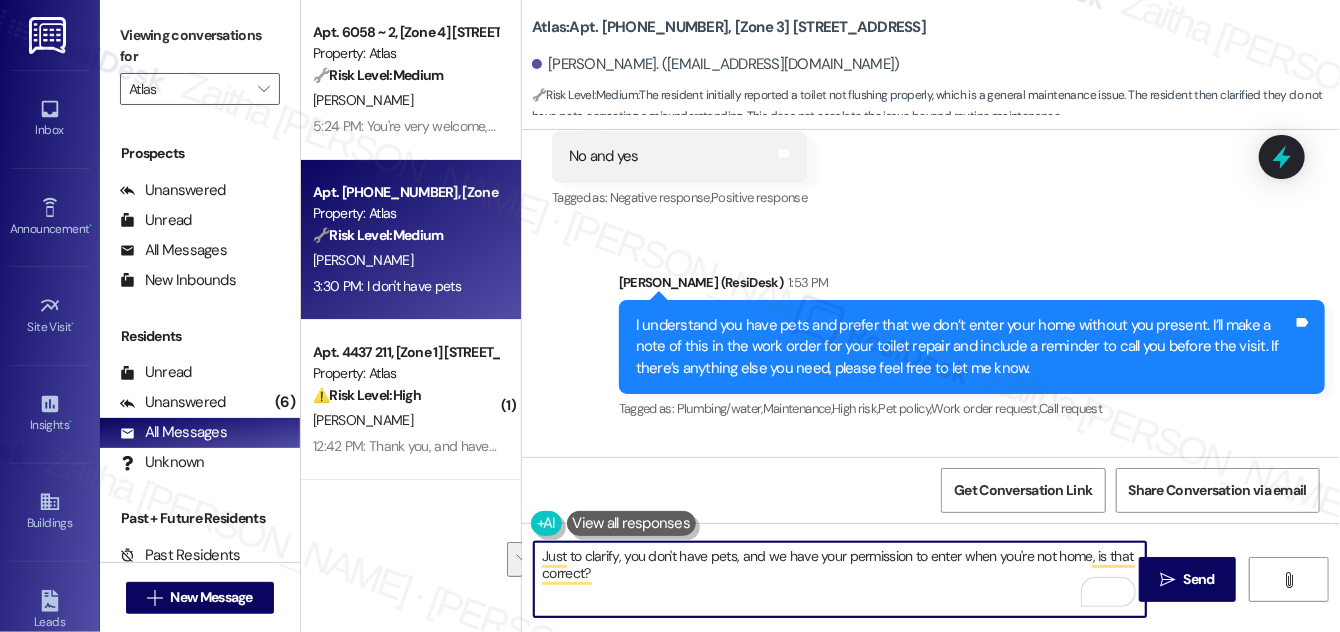drag, startPoint x: 534, startPoint y: 554, endPoint x: 610, endPoint y: 574, distance: 78.58753 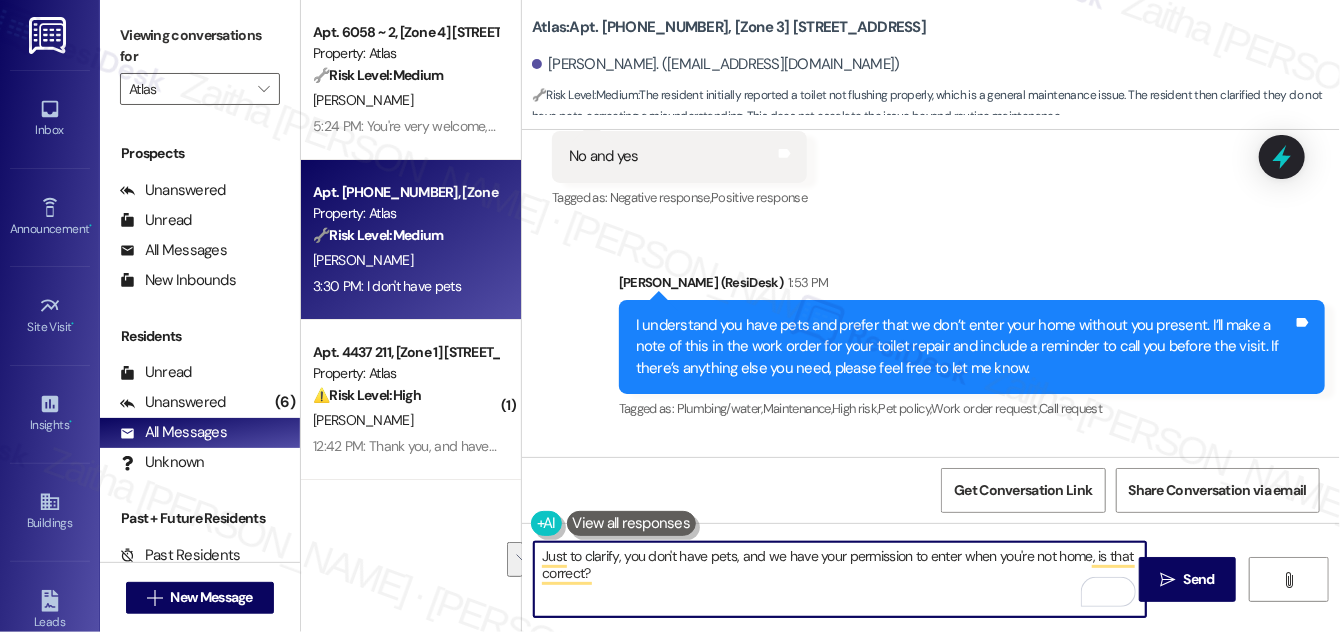 click on "Just to clarify, you don't have pets, and we have your permission to enter when you're not home, is that correct?" at bounding box center [840, 579] 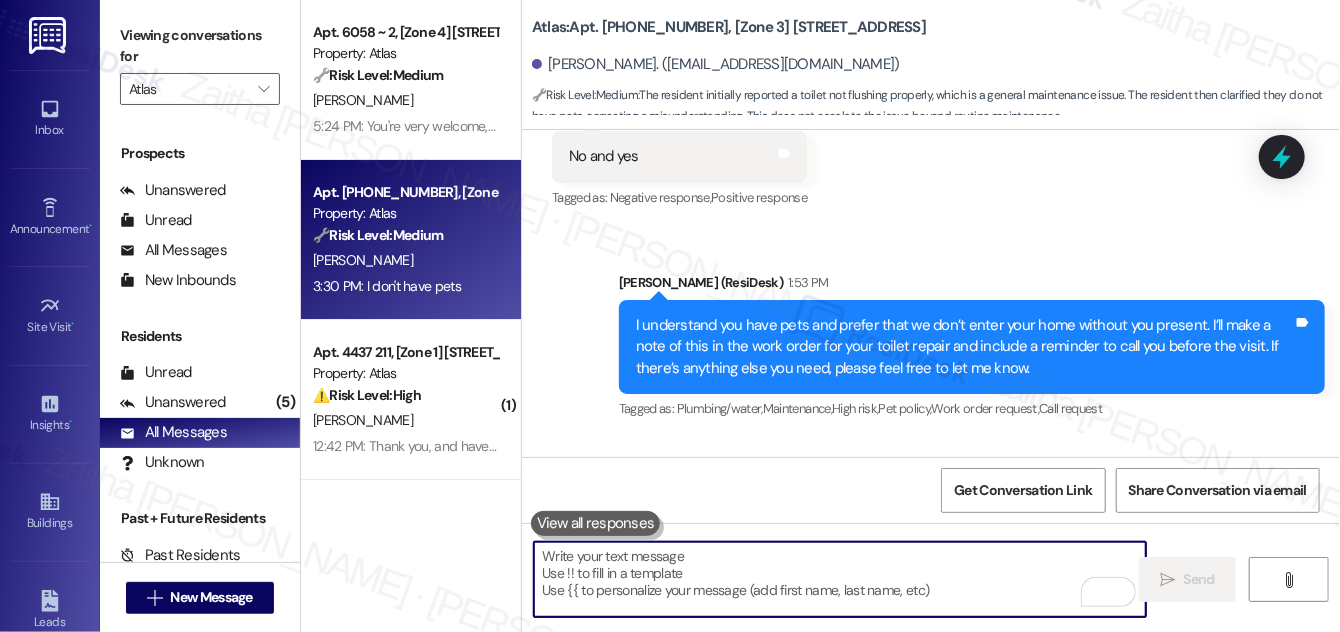 click at bounding box center [840, 579] 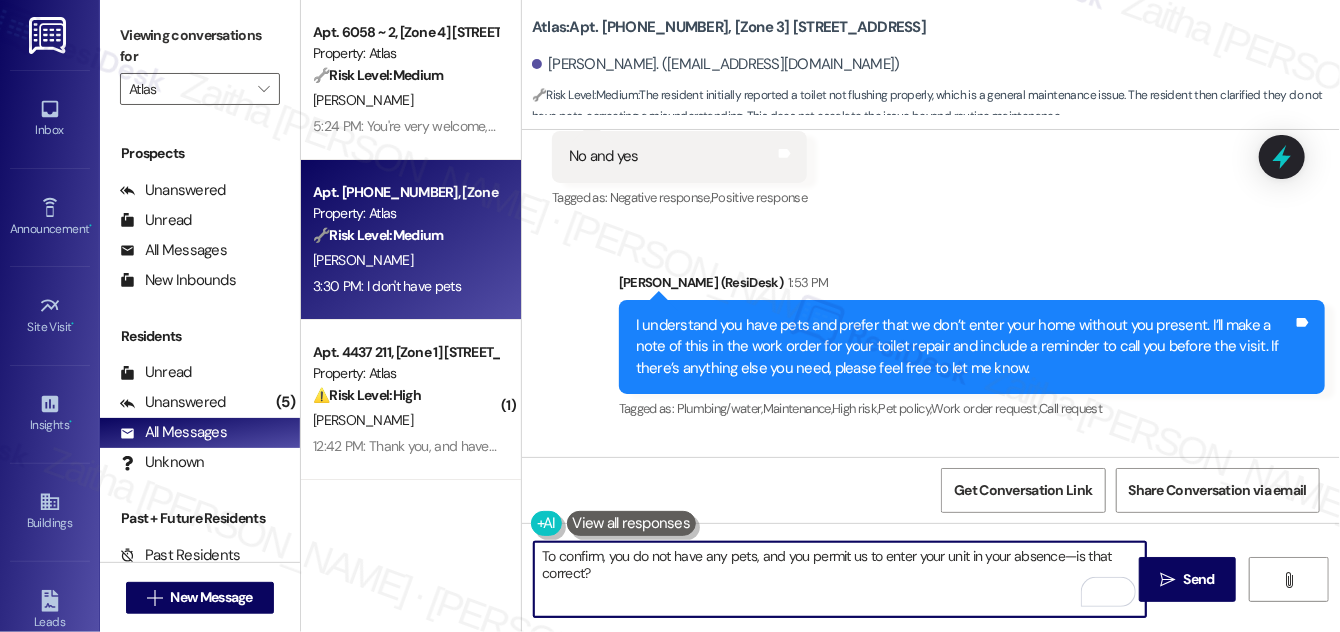 click on "To confirm, you do not have any pets, and you permit us to enter your unit in your absence—is that correct?" at bounding box center [840, 579] 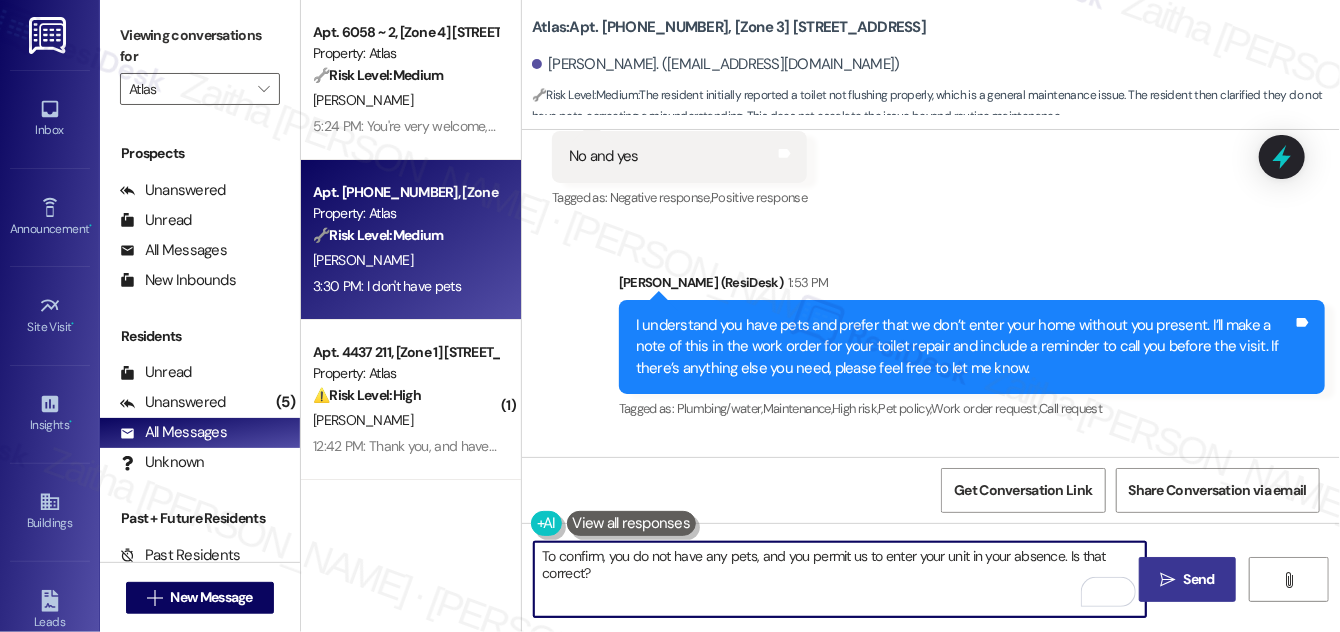 type on "To confirm, you do not have any pets, and you permit us to enter your unit in your absence. Is that correct?" 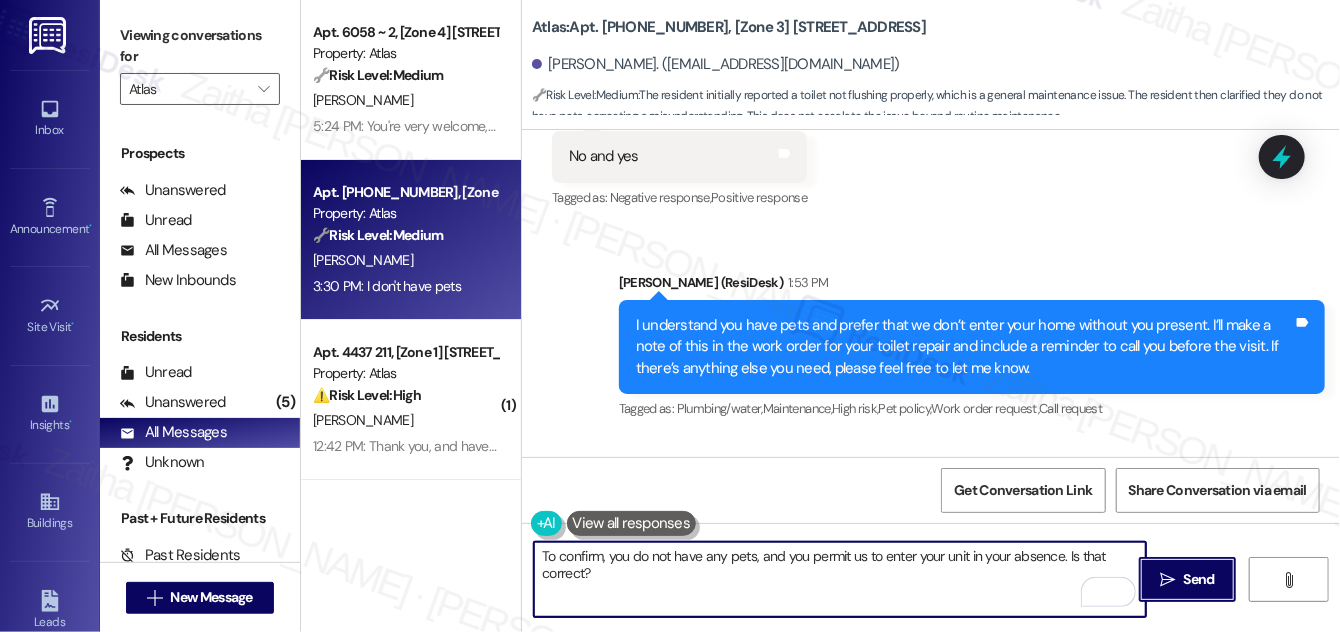 drag, startPoint x: 1213, startPoint y: 575, endPoint x: 1174, endPoint y: 555, distance: 43.829212 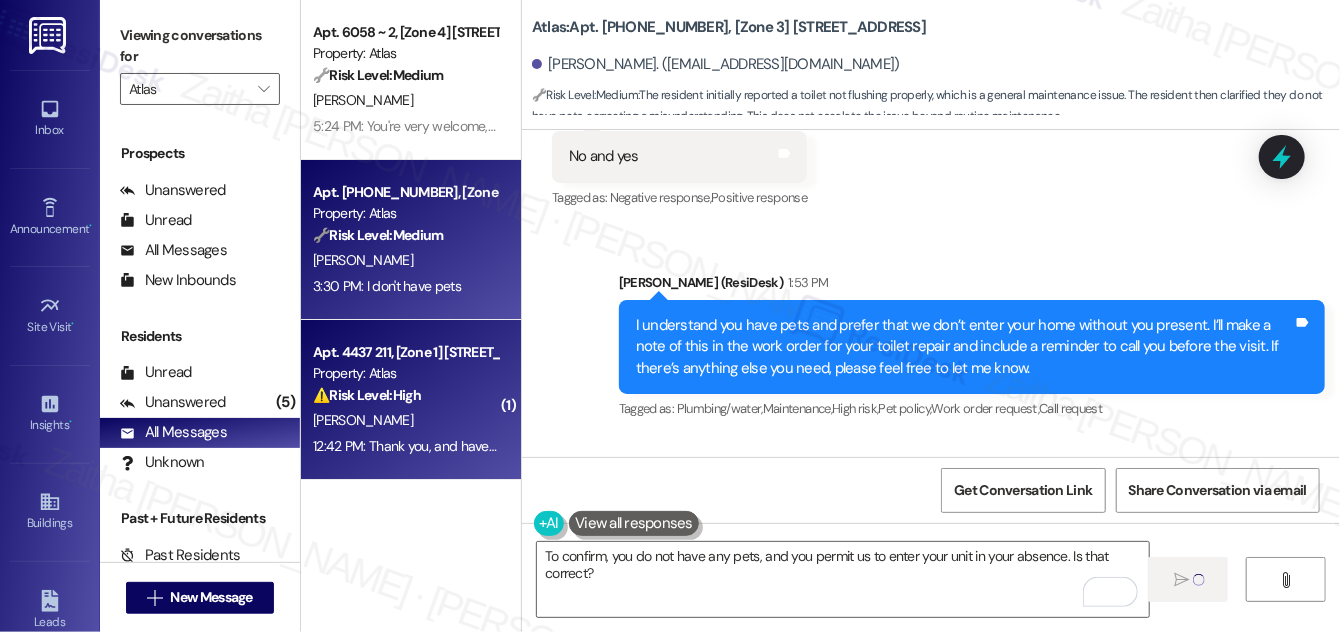 type 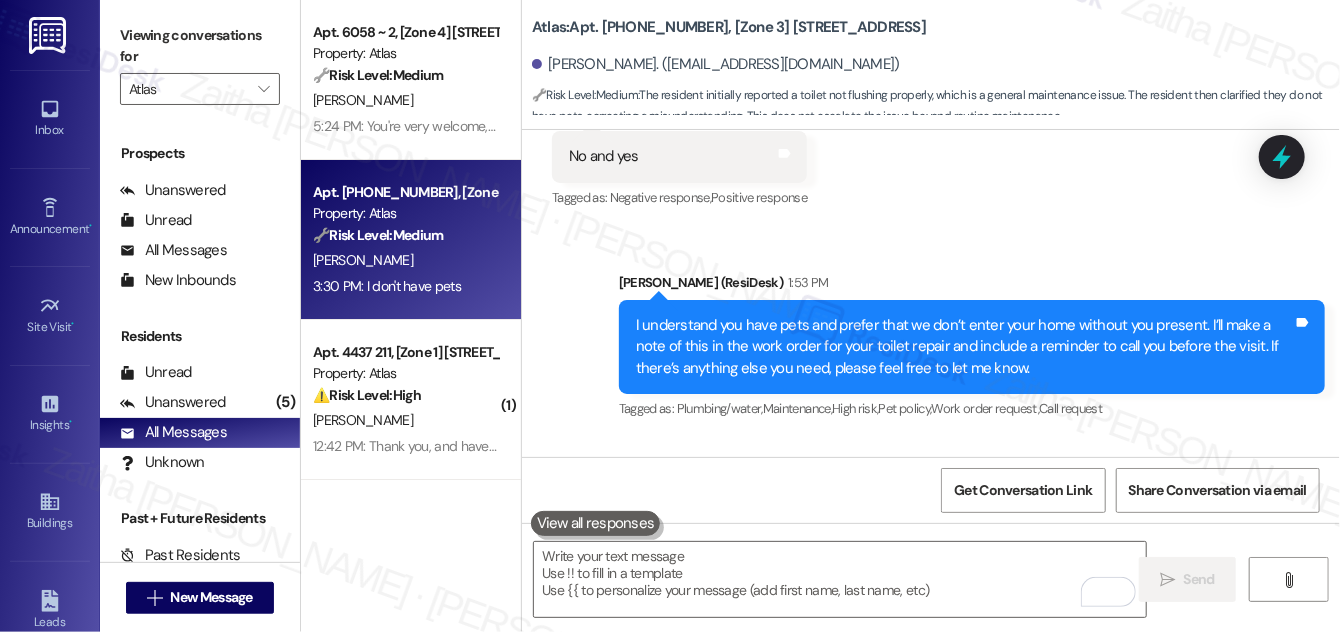 scroll, scrollTop: 7727, scrollLeft: 0, axis: vertical 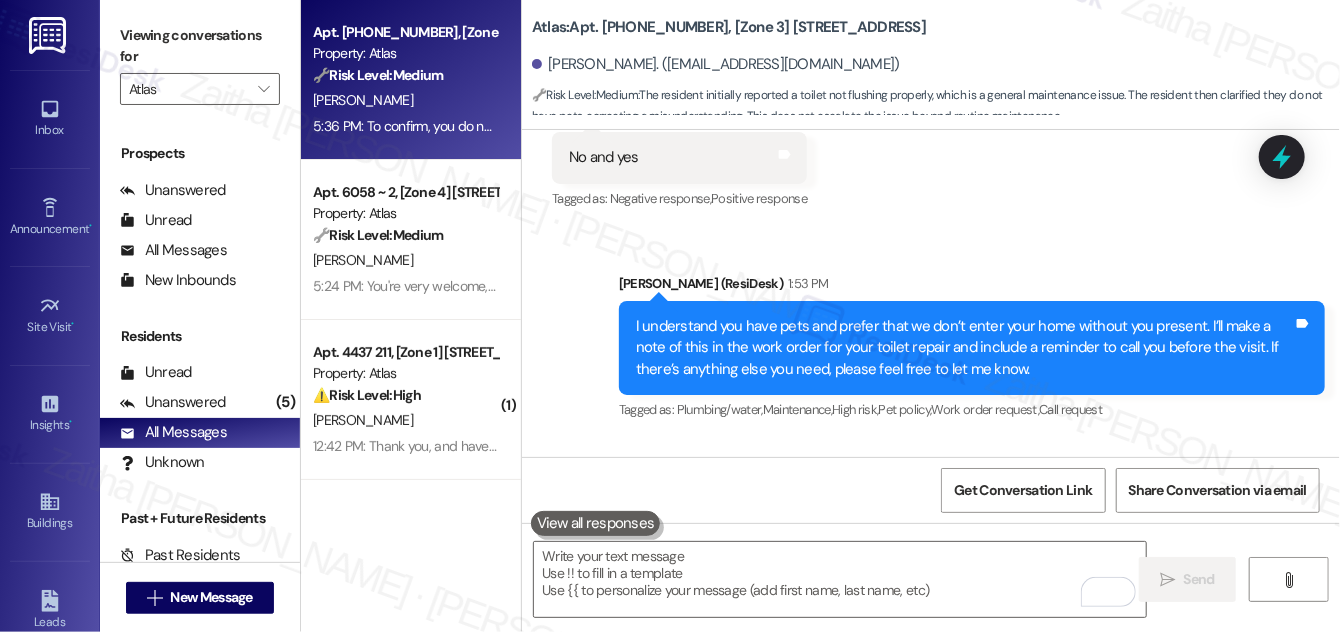 click on "[PERSON_NAME]" at bounding box center [405, 420] 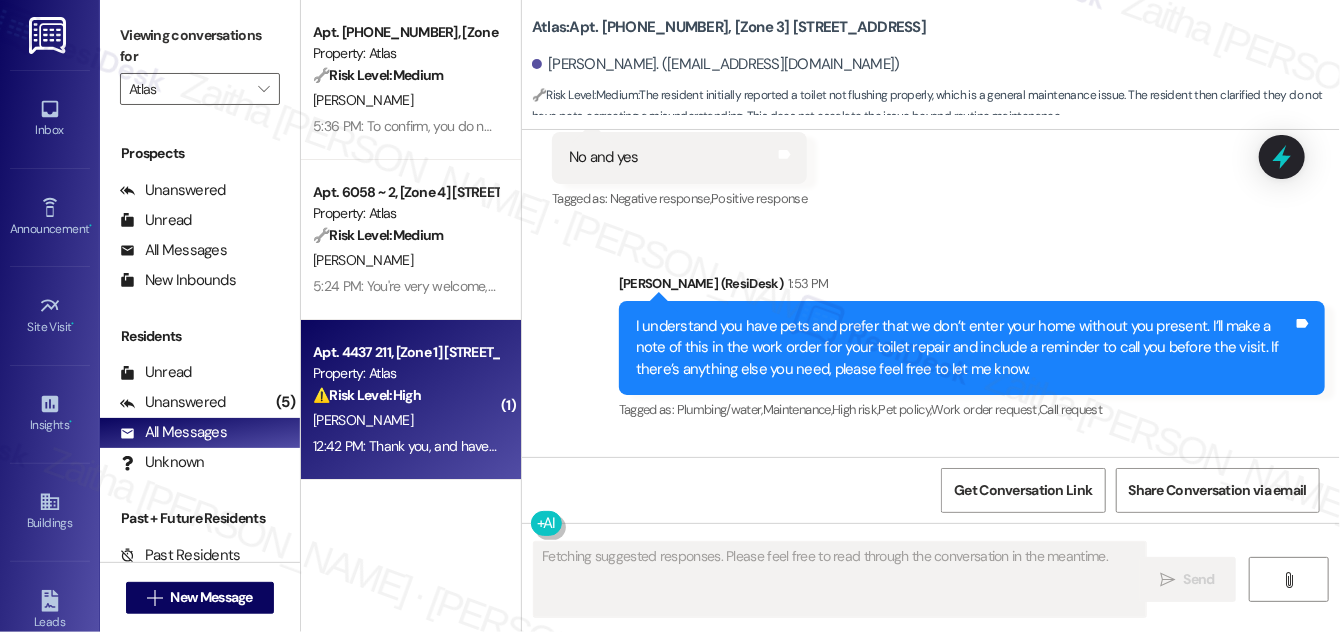 scroll, scrollTop: 1733, scrollLeft: 0, axis: vertical 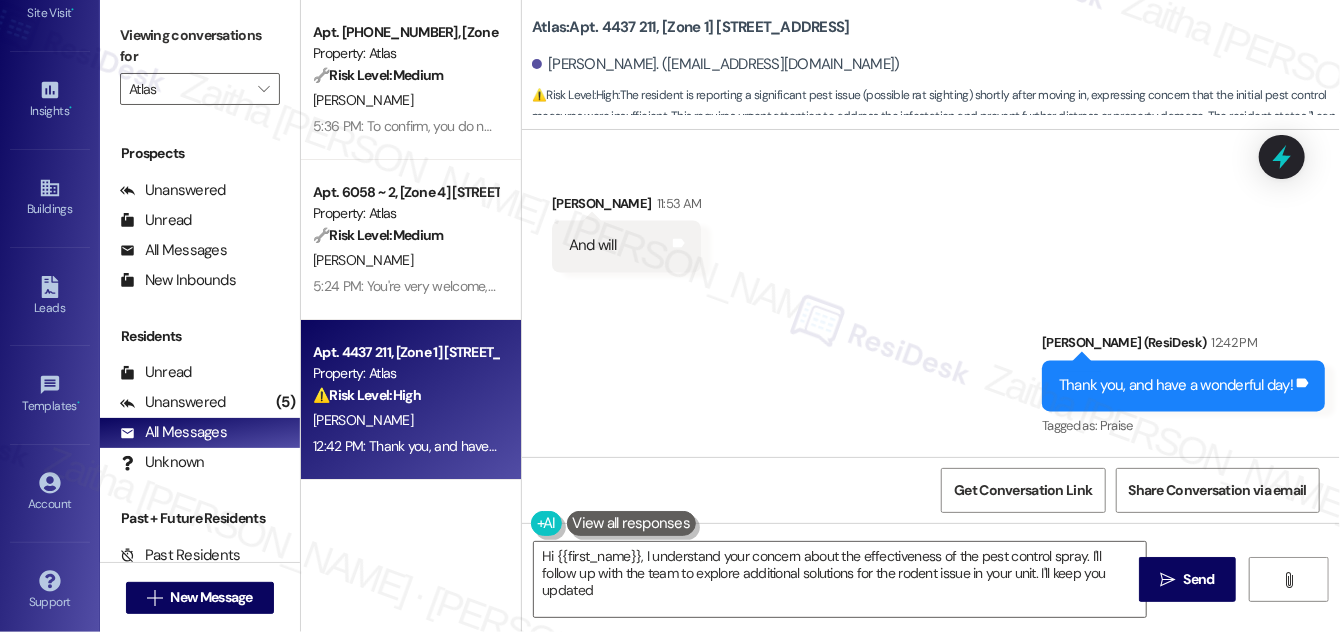 type on "Hi {{first_name}}, I understand your concern about the effectiveness of the pest control spray. I'll follow up with the team to explore additional solutions for the rodent issue in your unit. I'll keep you updated!" 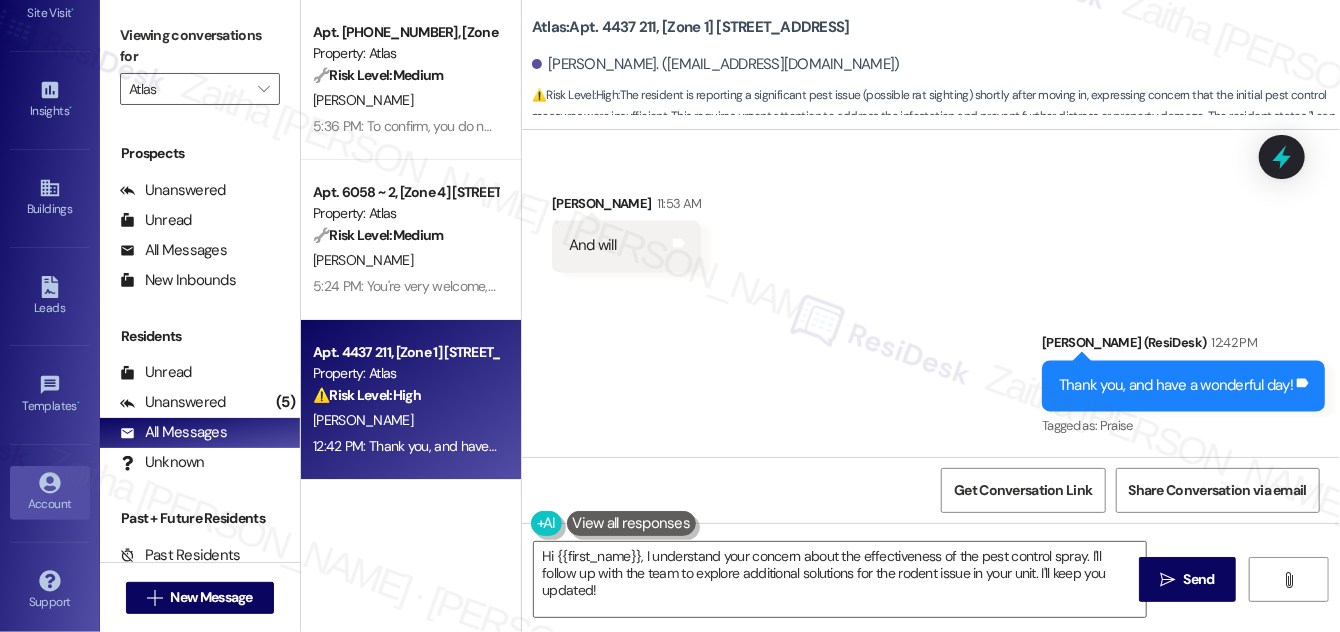 click on "Account" at bounding box center [50, 504] 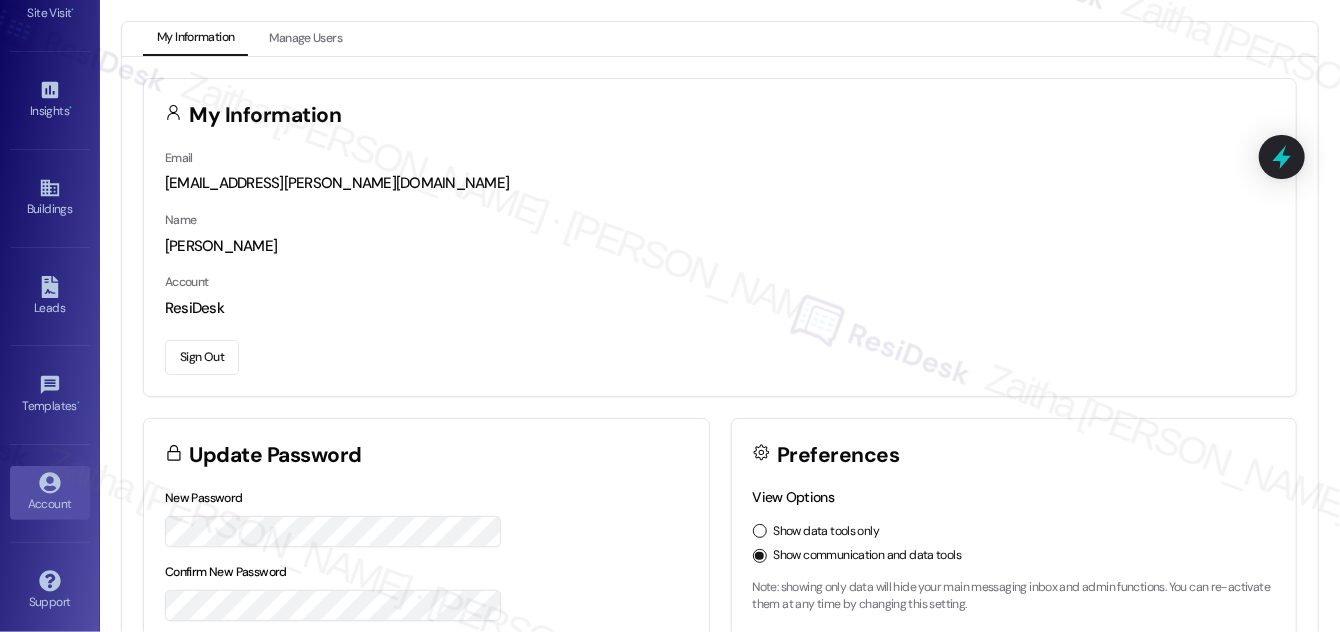 click on "Sign Out" at bounding box center [202, 357] 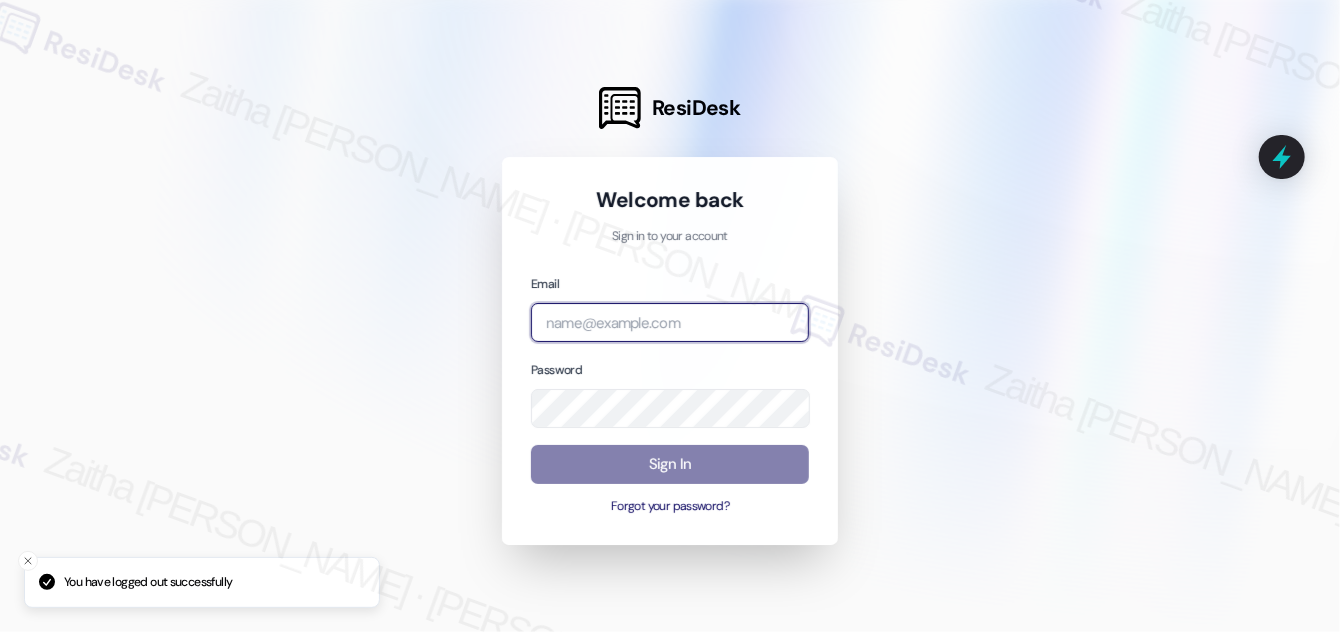 click at bounding box center (670, 322) 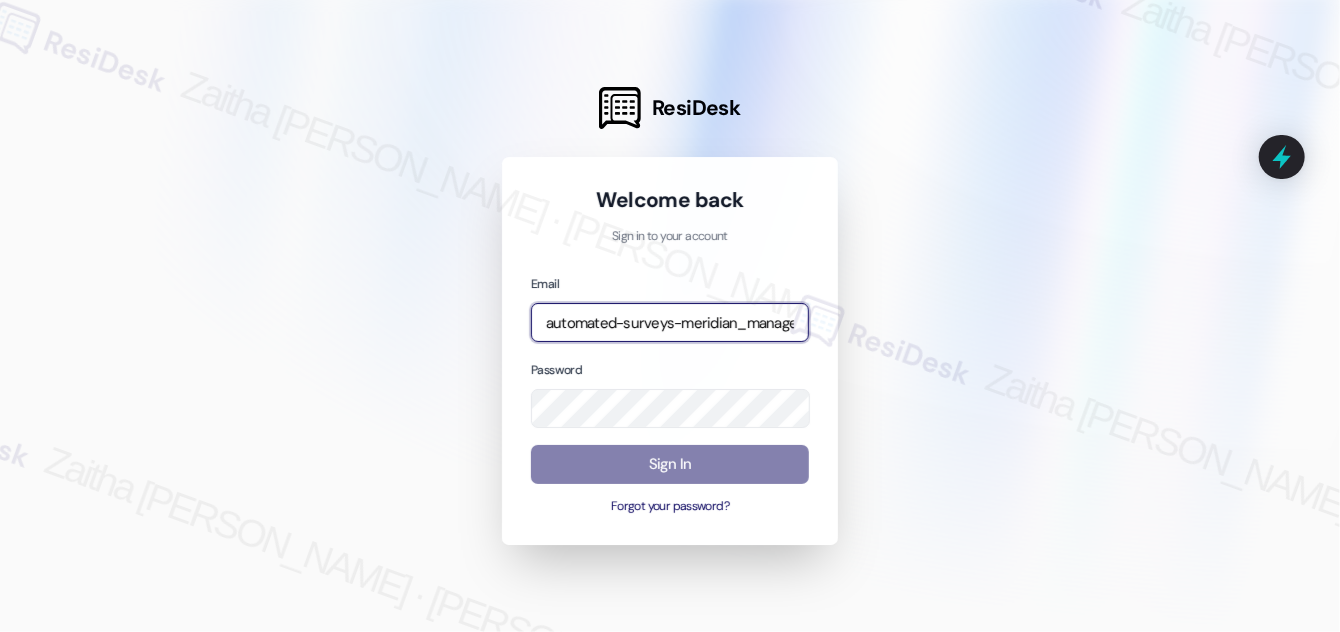 type on "automated-surveys-meridian_management-zaitha.mae.[PERSON_NAME]@meridian_[DOMAIN_NAME]" 